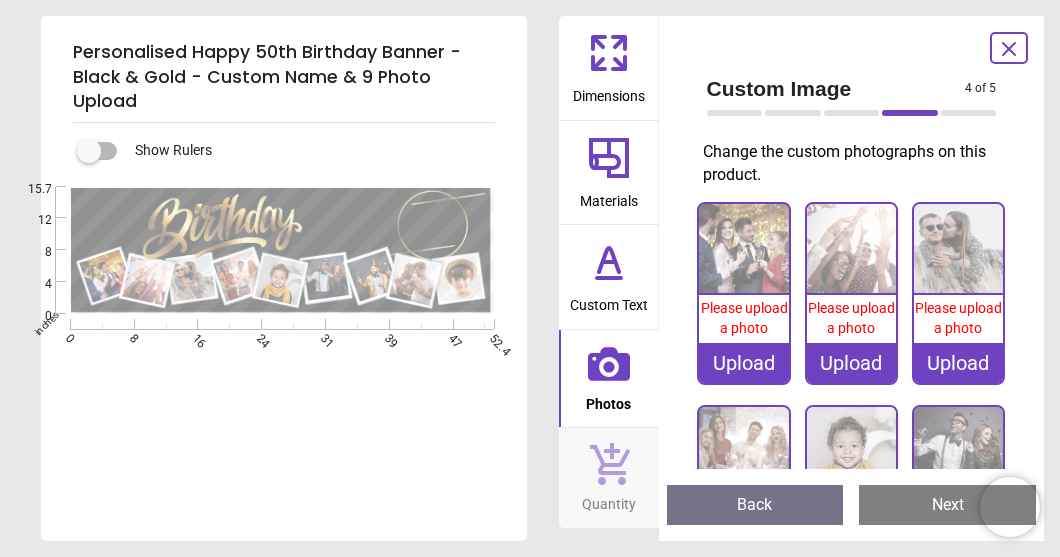 scroll, scrollTop: 0, scrollLeft: 0, axis: both 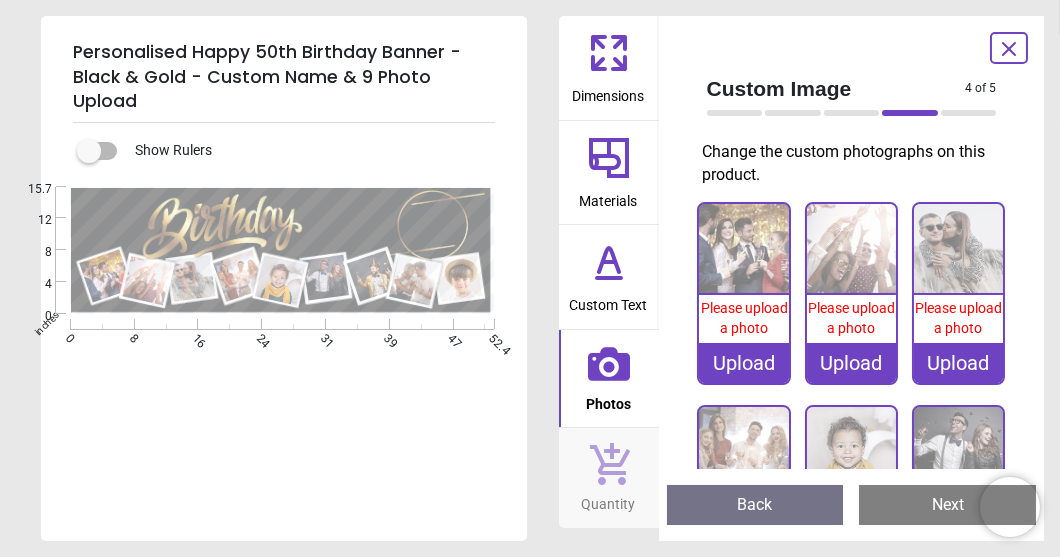 click on "Upload" at bounding box center (743, 363) 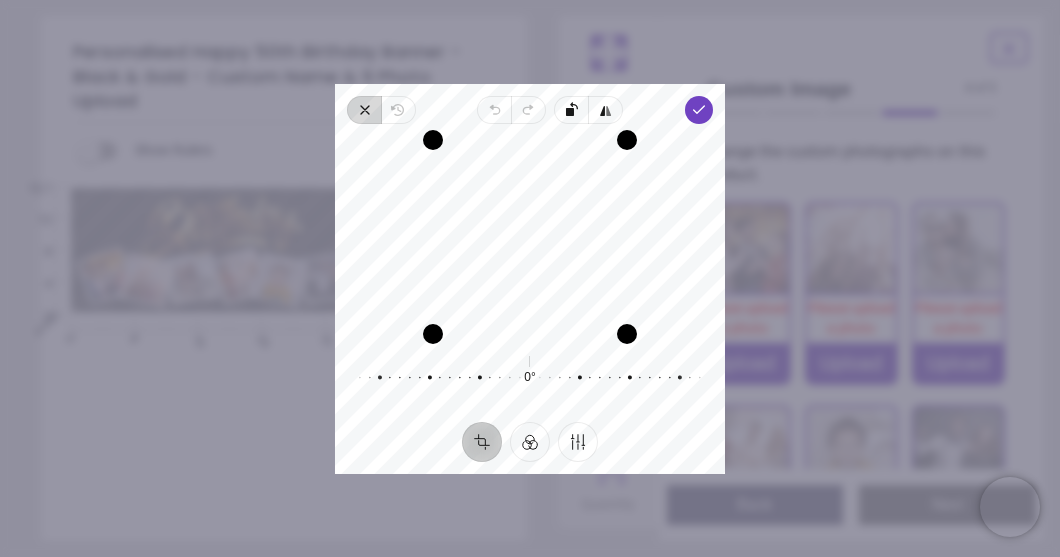 click 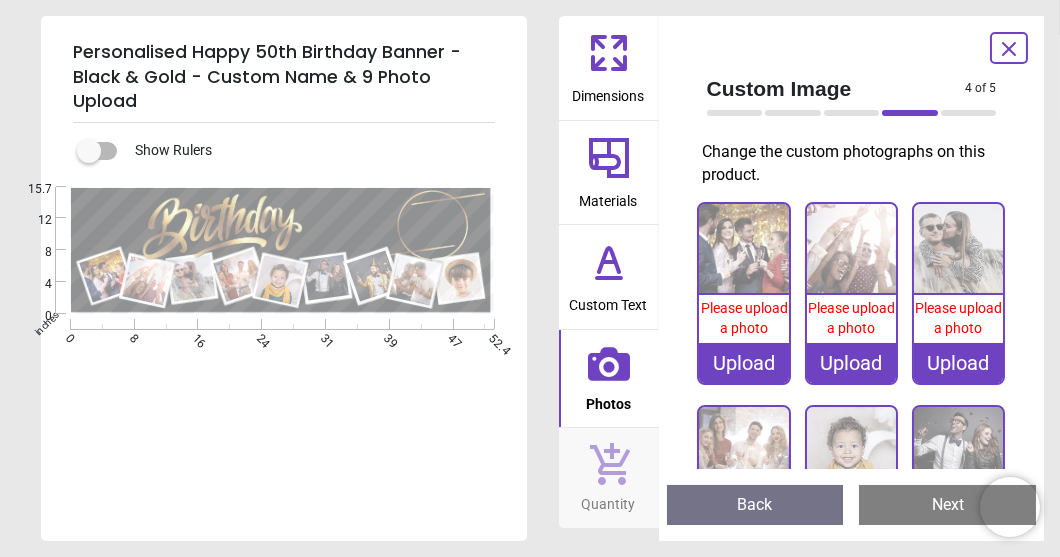 click on ".cls-1 {
filter: url(#drop-shadow-2);
}
.cls-1, .cls-2, .cls-3, .cls-4, .cls-5, .cls-6, .cls-7, .cls-8, .cls-9 {
fill: #fff;
stroke-width: 0px;
}
.cls-2 {
filter: url(#drop-shadow-1);
}
.cls-3 {
filter: url(#drop-shadow-4);
}
.cls-4 {
filter: url(#drop-shadow-5);
}
.cls-5 {
filter: url(#drop-shadow-7);
}
.cls-6 {
filter: url(#drop-shadow-6);
}
.cls-7 {
filter: url(#drop-shadow-8);
}
.cls-8 {
filter: url(#drop-shadow-3);
}
.cls-9 {
filter: url(#drop-shadow-9);
}" at bounding box center [282, 387] 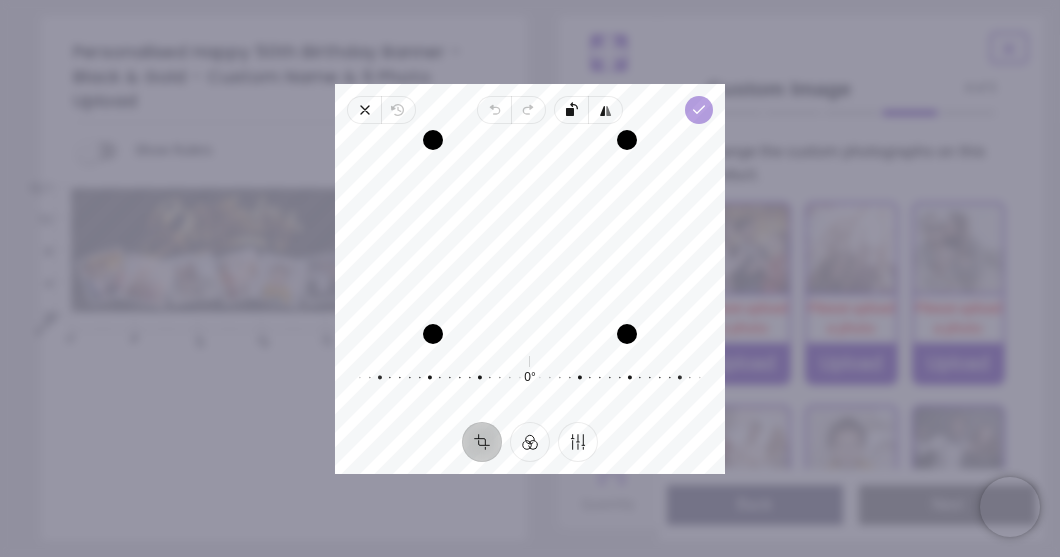 click 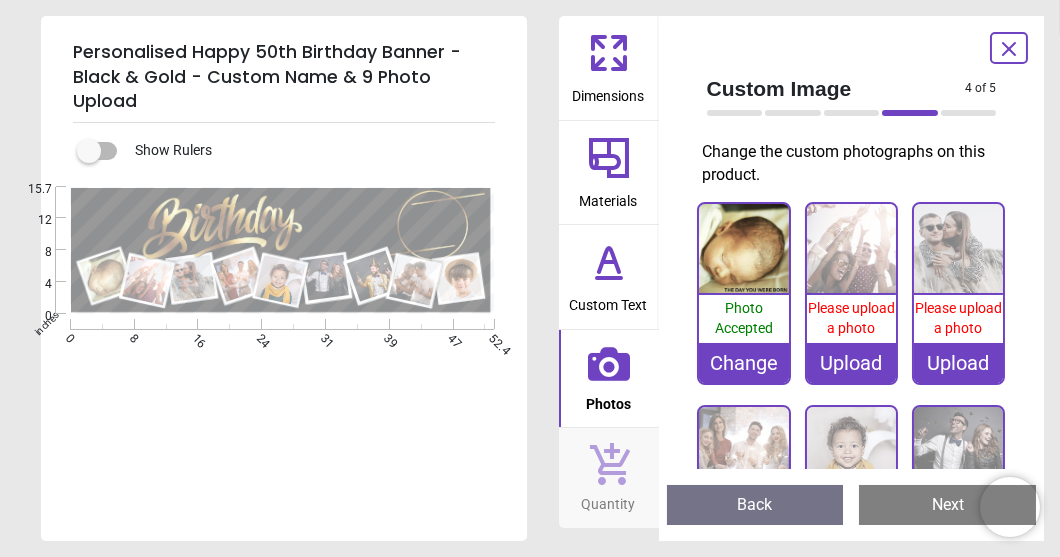 click on "Upload" at bounding box center (851, 363) 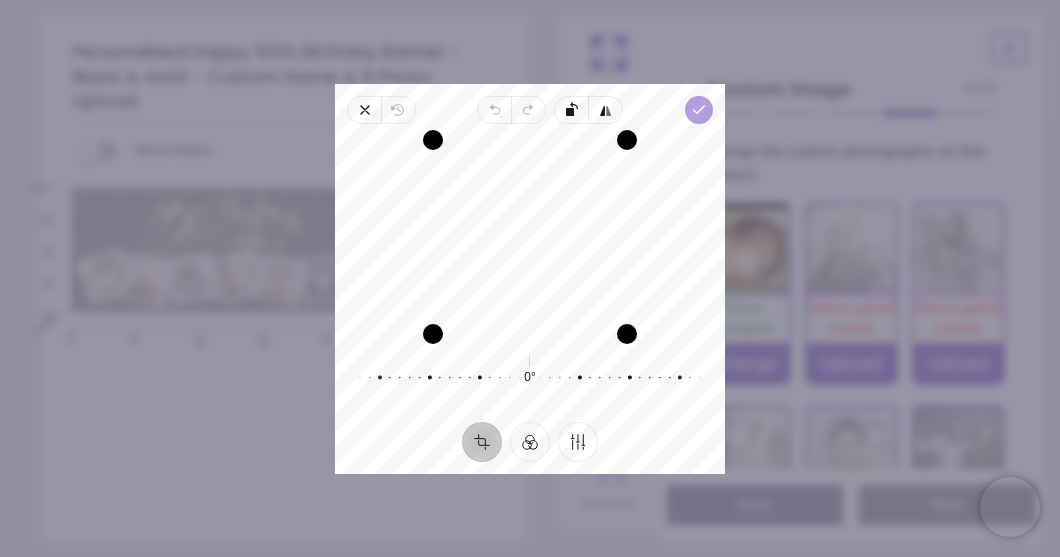 click 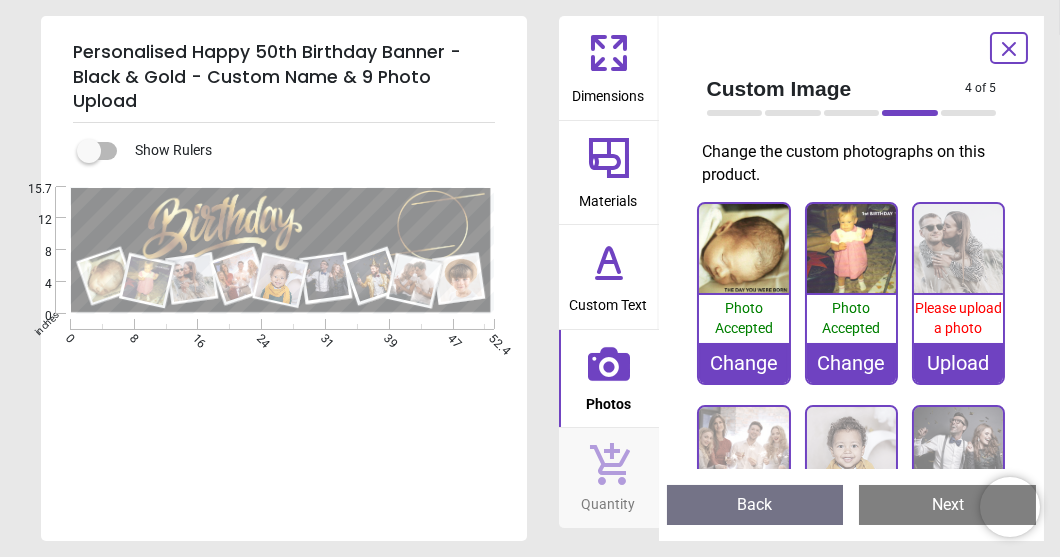 click on "Upload" at bounding box center (958, 363) 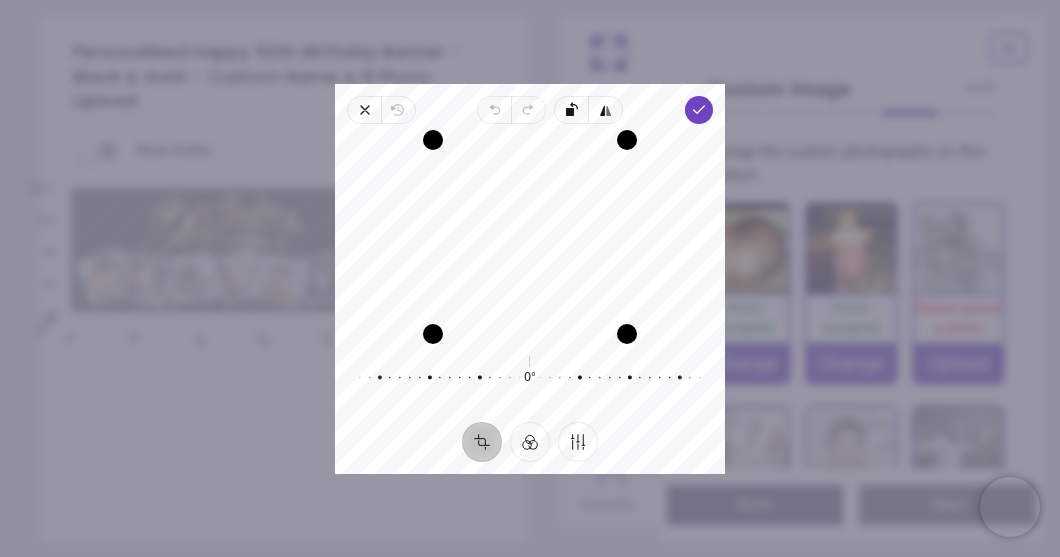 click on "Recenter" at bounding box center (530, 237) 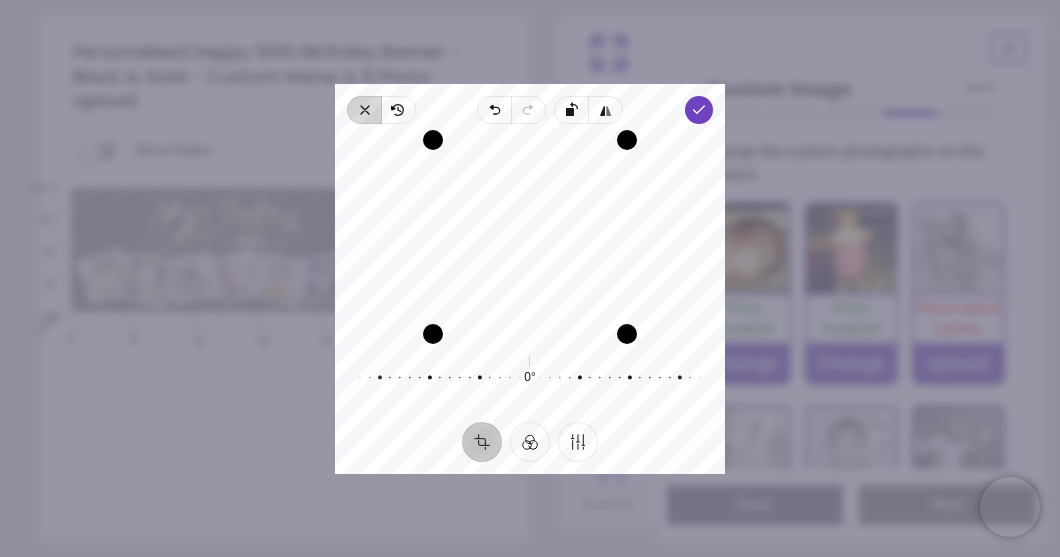 click 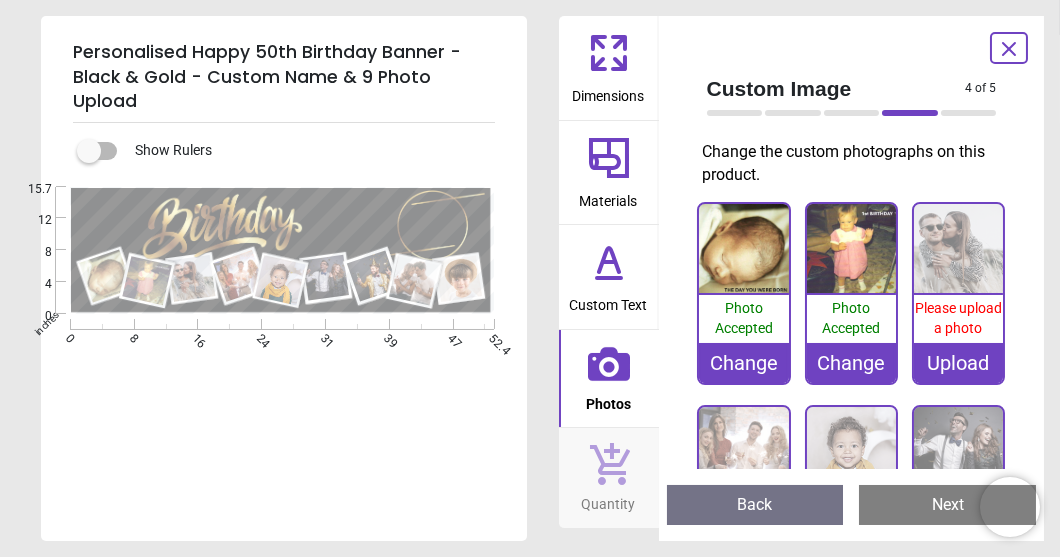 click on "Upload" at bounding box center [958, 363] 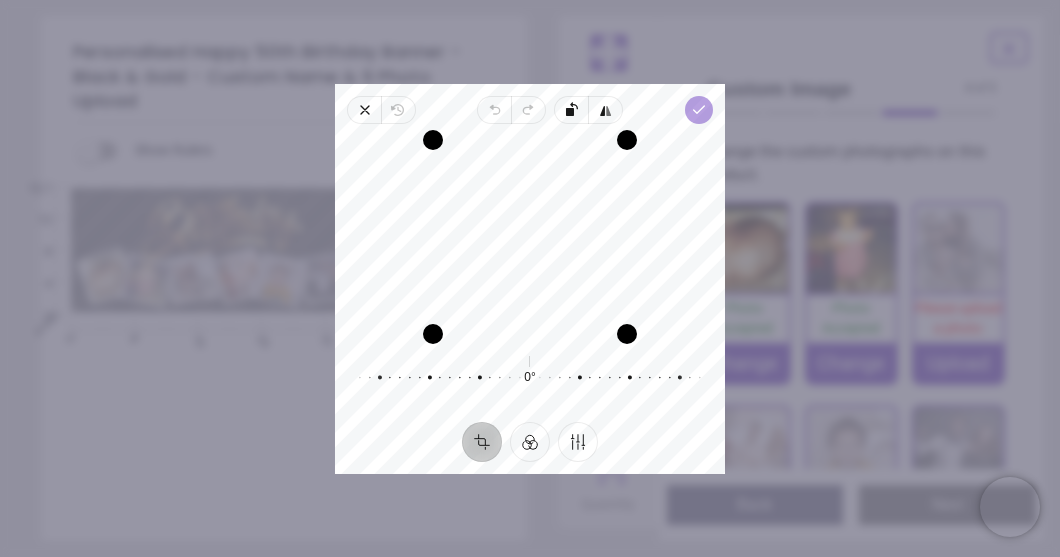click 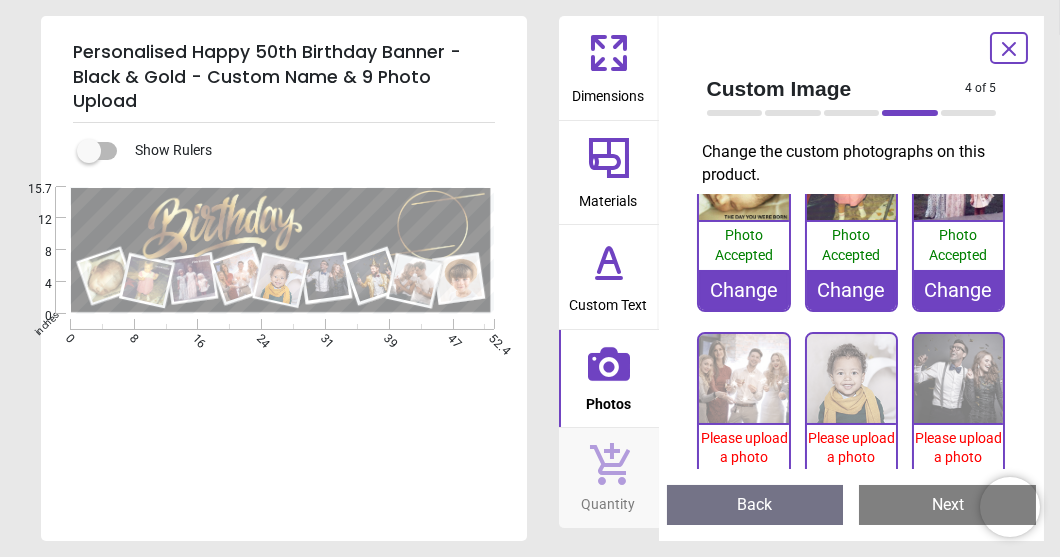 scroll, scrollTop: 79, scrollLeft: 0, axis: vertical 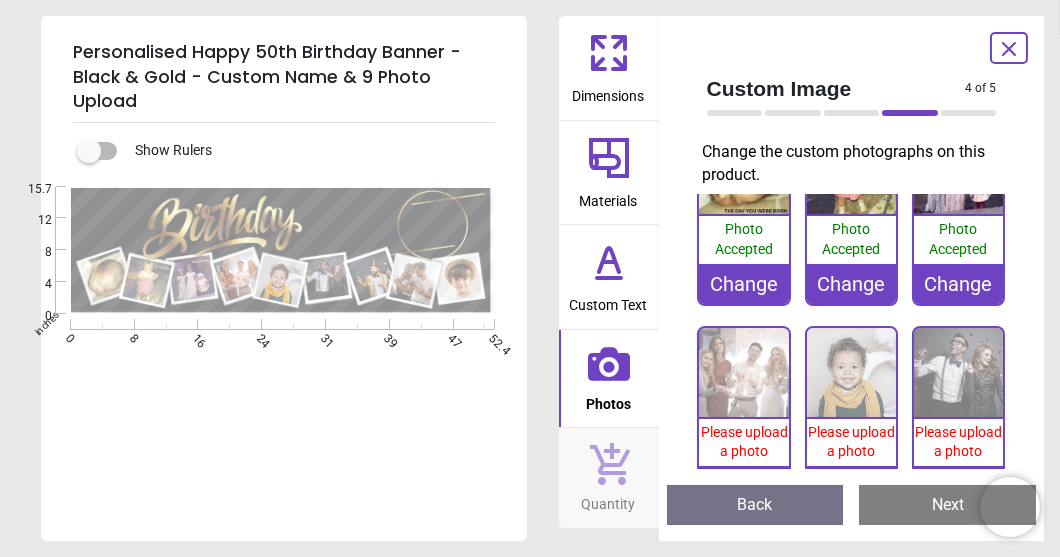 click at bounding box center [743, 372] 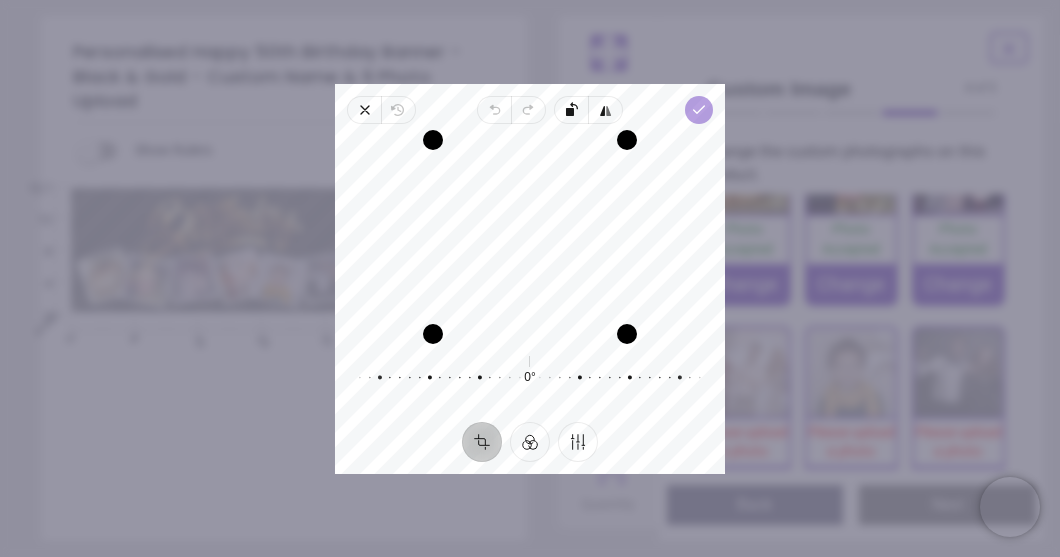 click 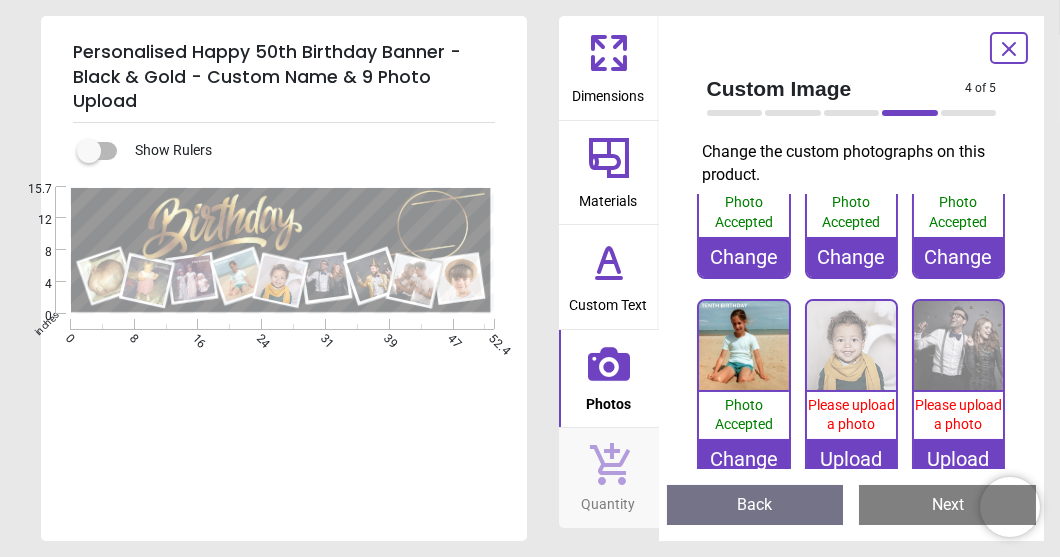 scroll, scrollTop: 118, scrollLeft: 0, axis: vertical 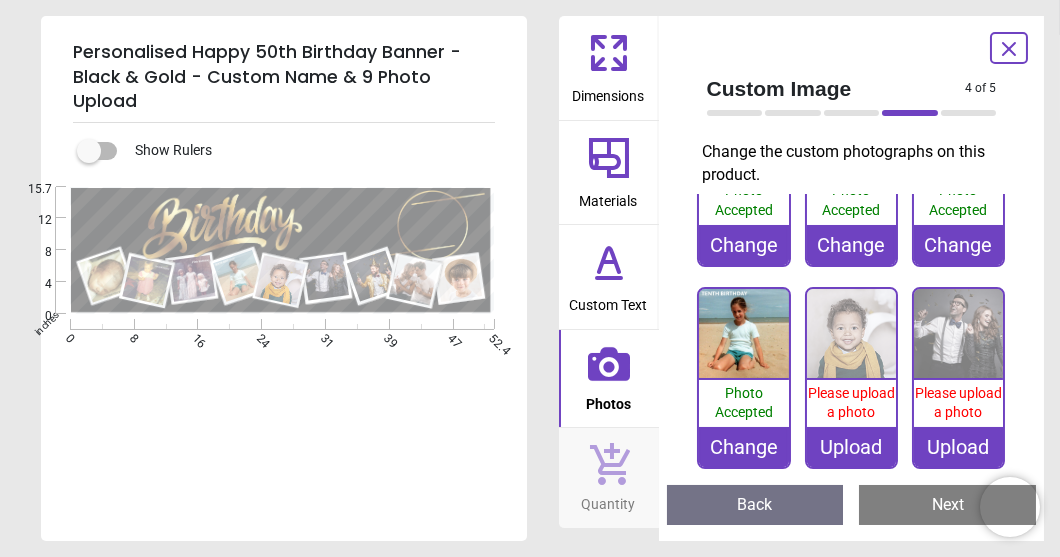 click on "Upload" at bounding box center [851, 447] 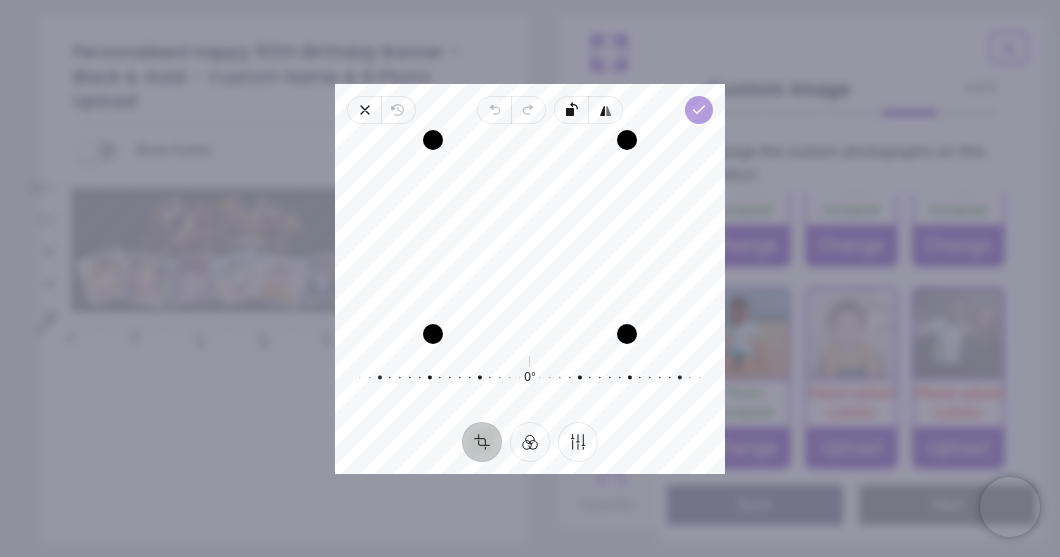 click 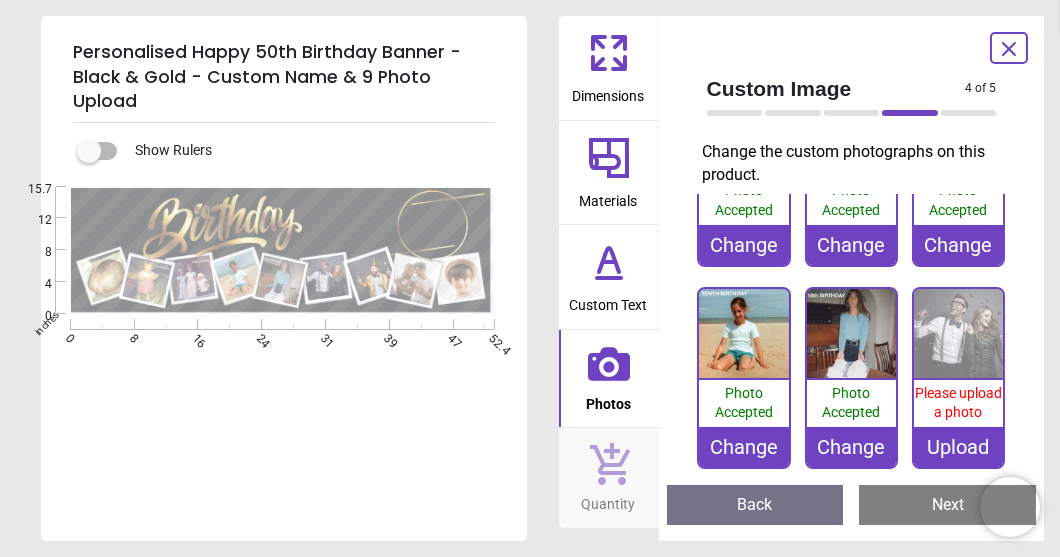 click at bounding box center [958, 333] 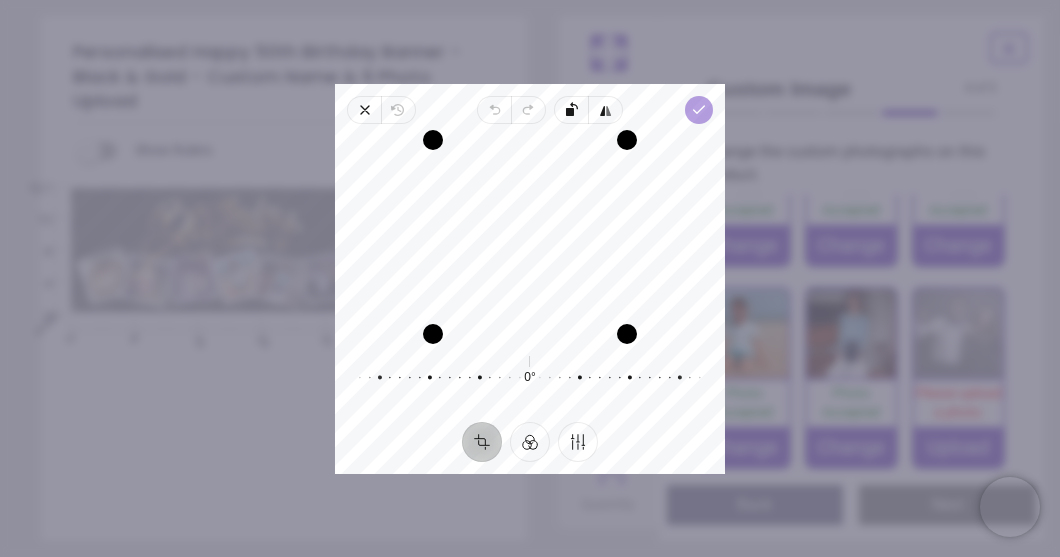 click 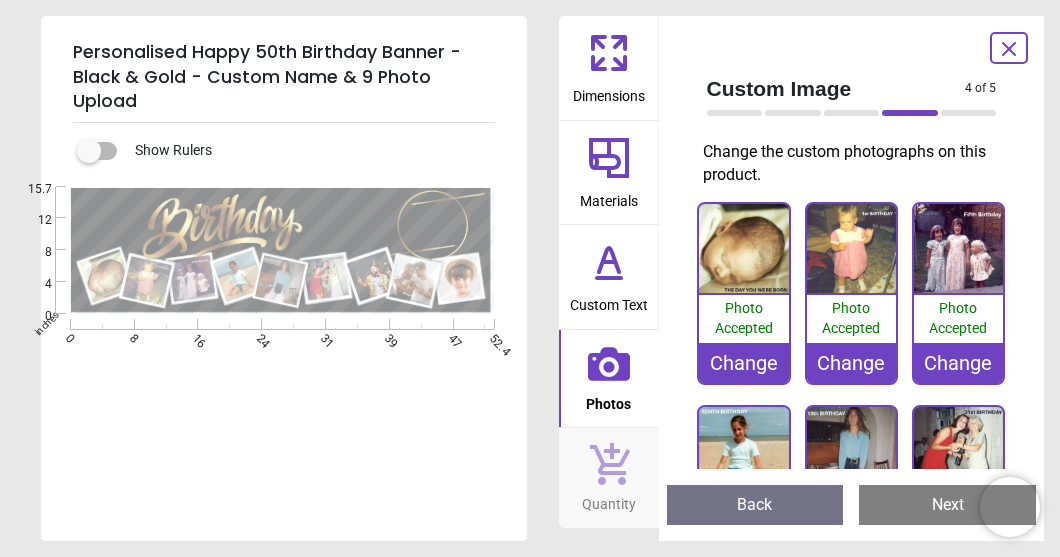 scroll, scrollTop: 0, scrollLeft: 0, axis: both 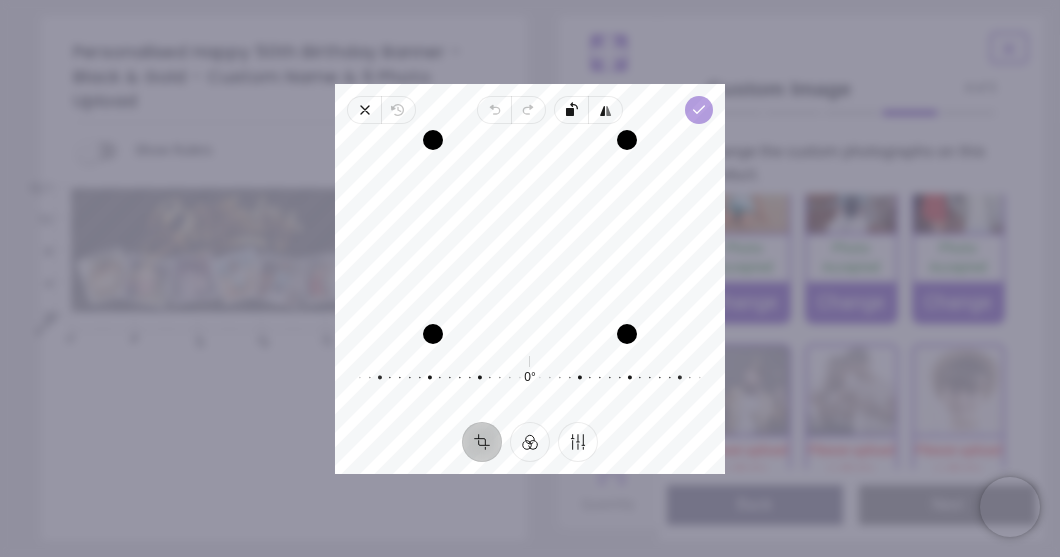 click 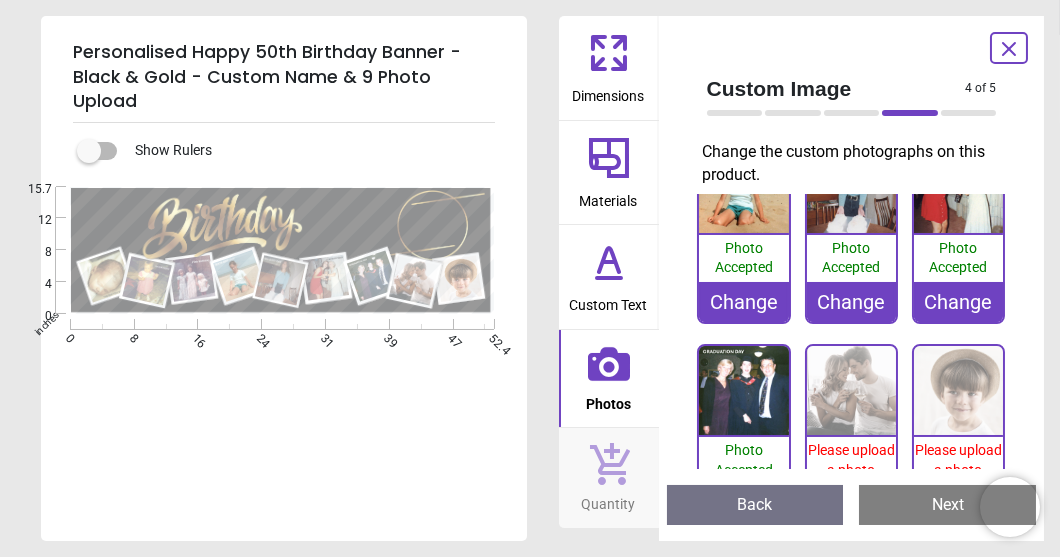 click at bounding box center (851, 390) 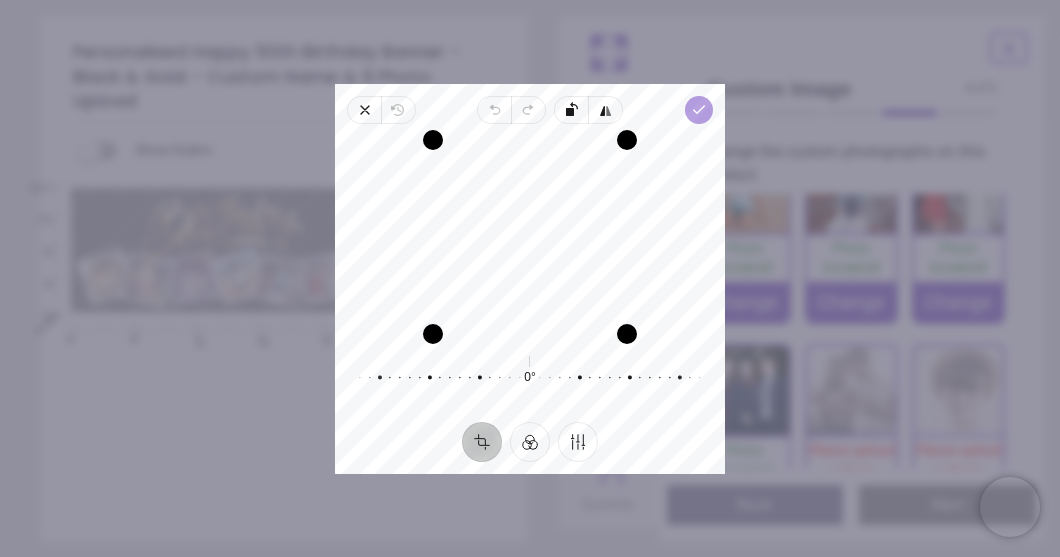 click 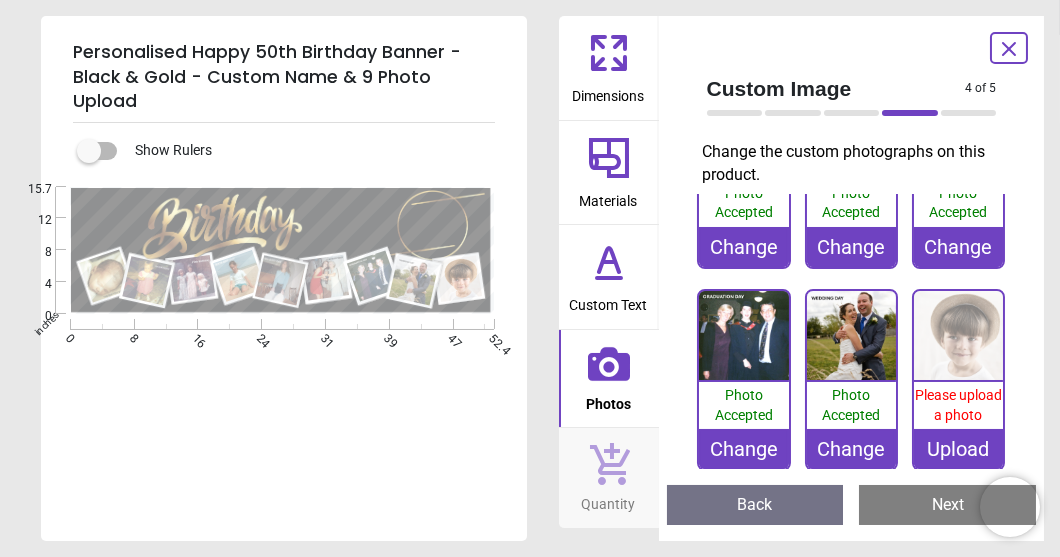 scroll, scrollTop: 330, scrollLeft: 0, axis: vertical 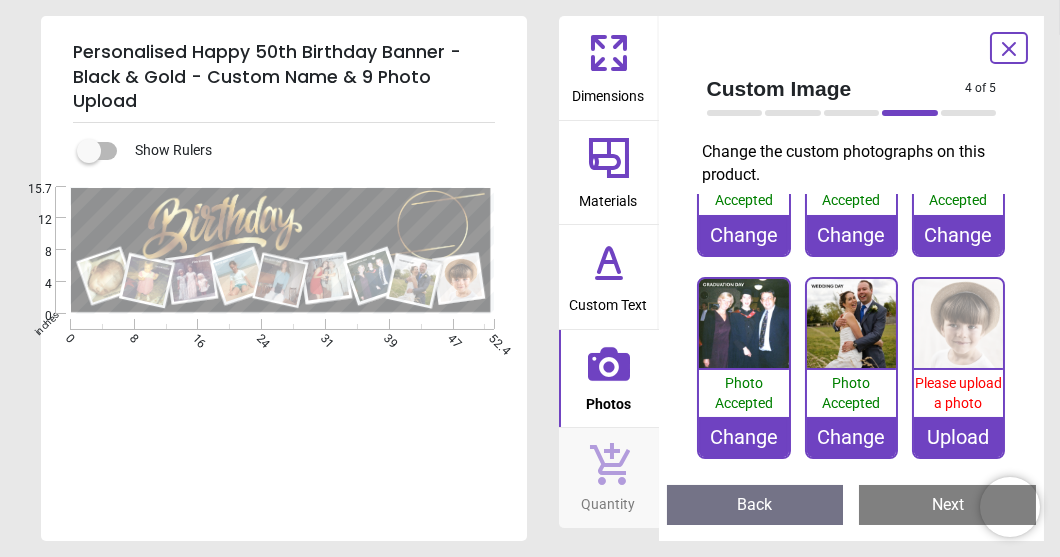 click on "Upload" at bounding box center (958, 437) 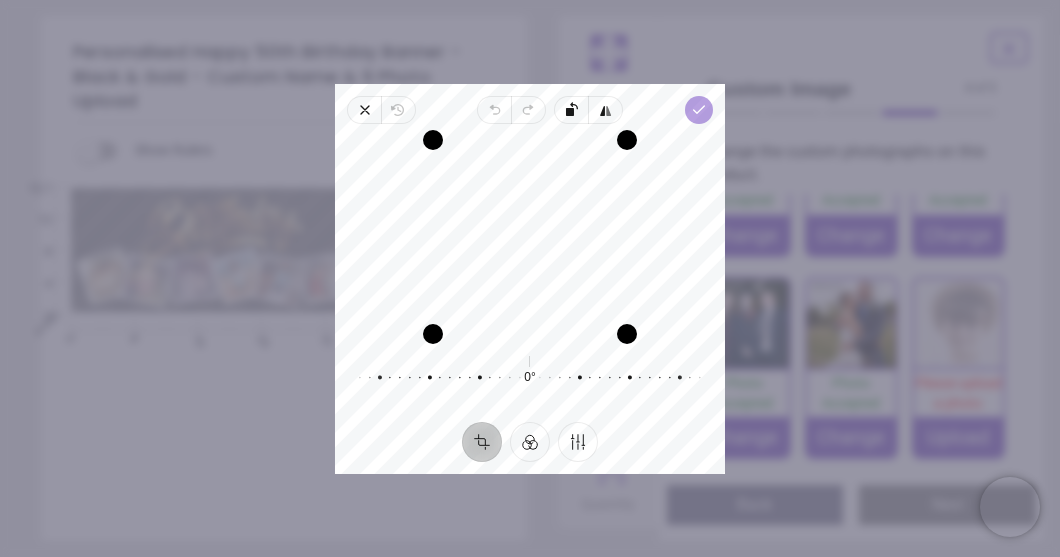 click 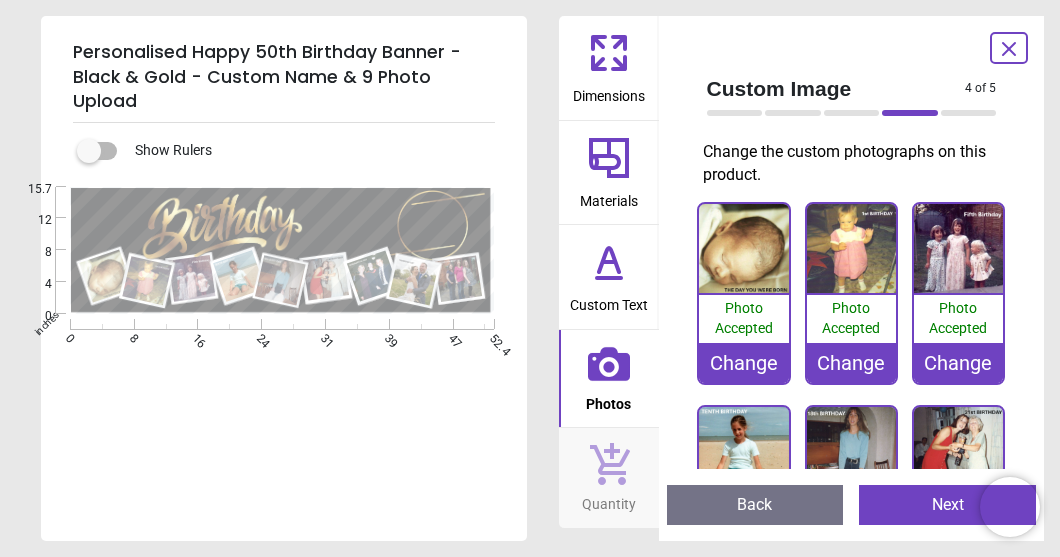 scroll, scrollTop: 0, scrollLeft: 0, axis: both 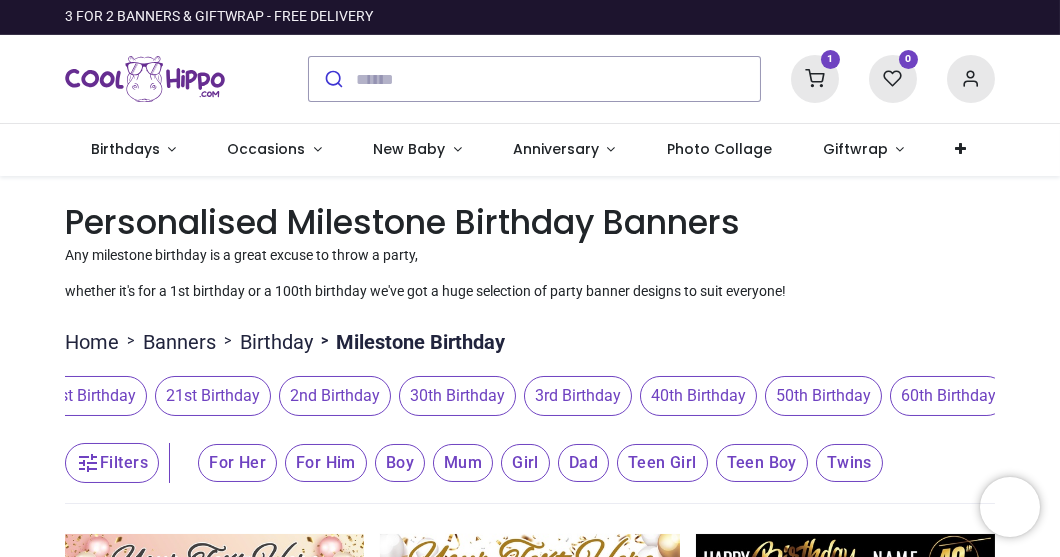 click on "50th Birthday" at bounding box center [823, 396] 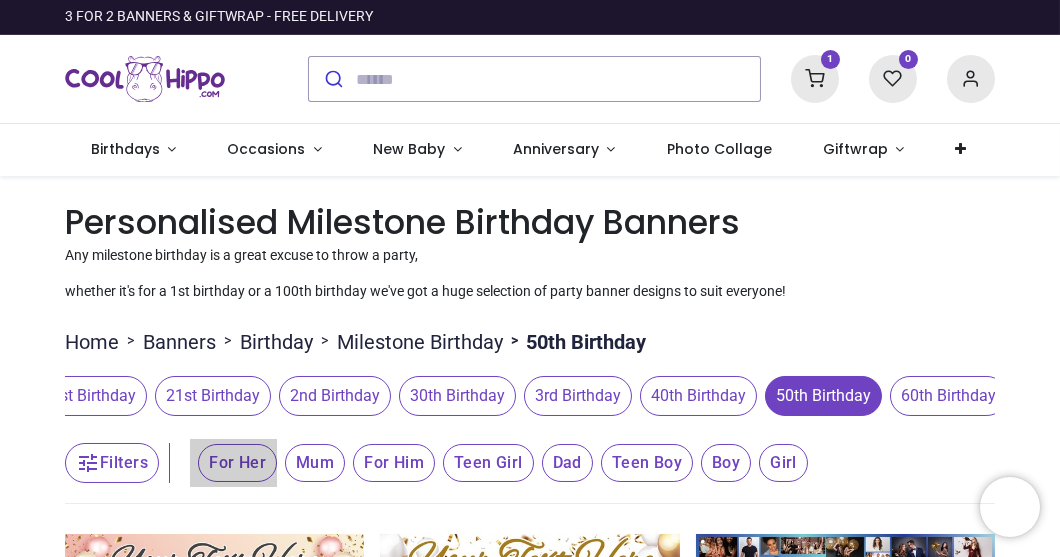 click on "For Her" at bounding box center (237, 463) 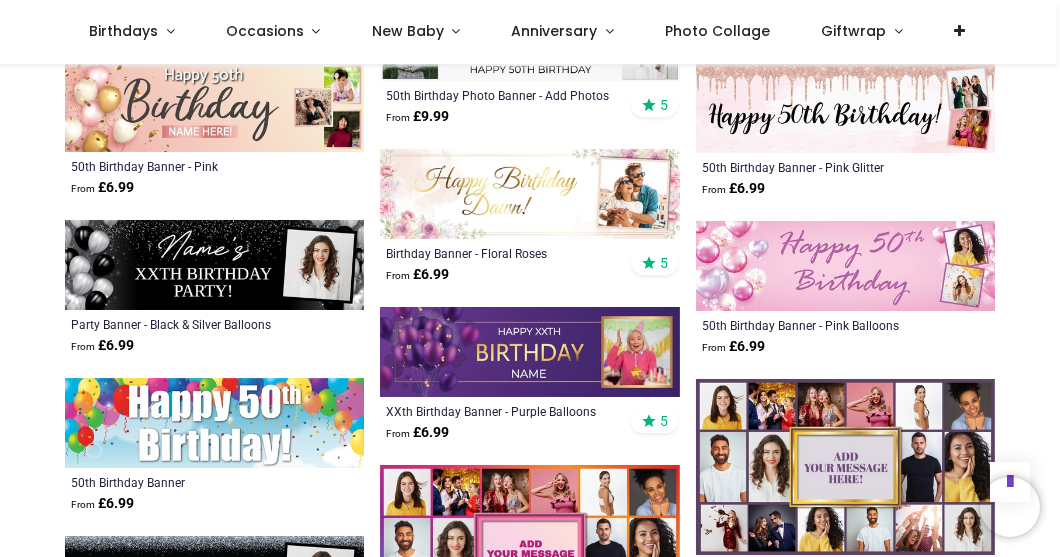 scroll, scrollTop: 1032, scrollLeft: 0, axis: vertical 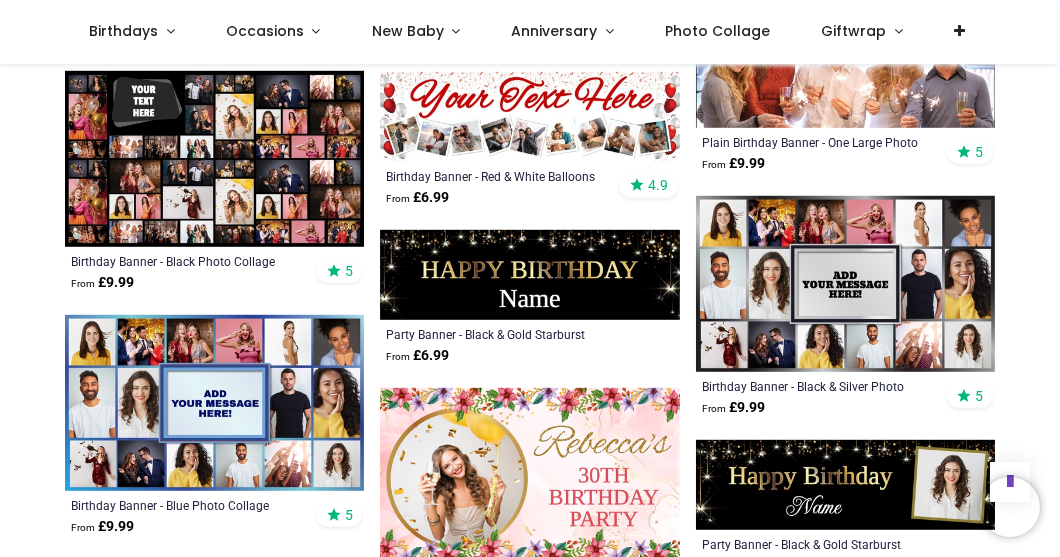 click at bounding box center (845, 485) 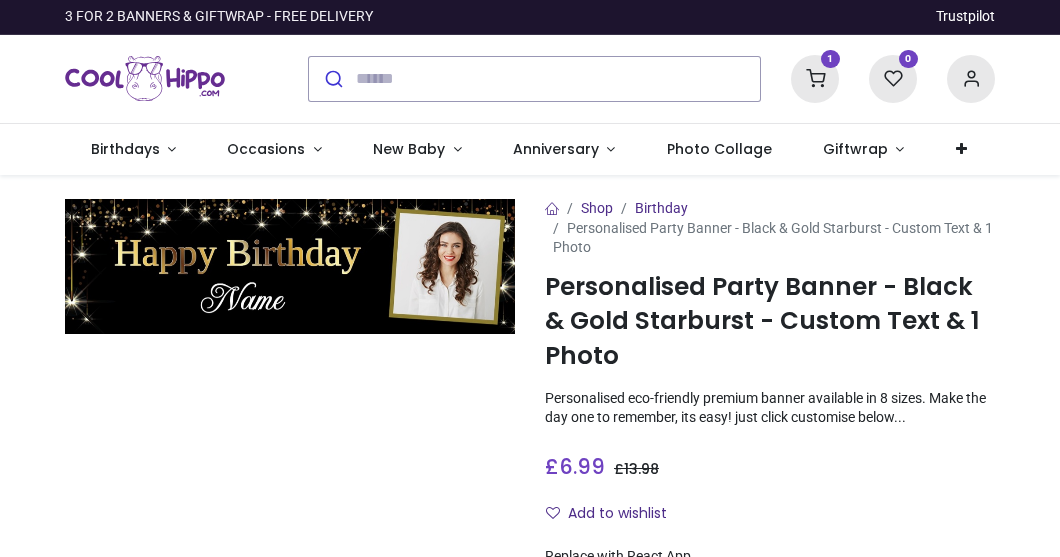 scroll, scrollTop: 0, scrollLeft: 0, axis: both 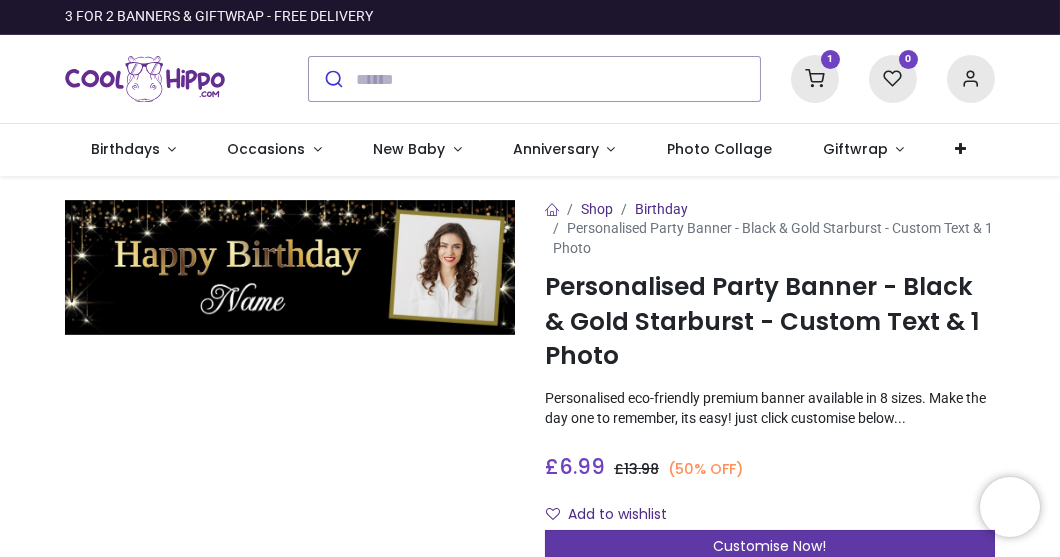 click on "Customise Now!" at bounding box center [770, 546] 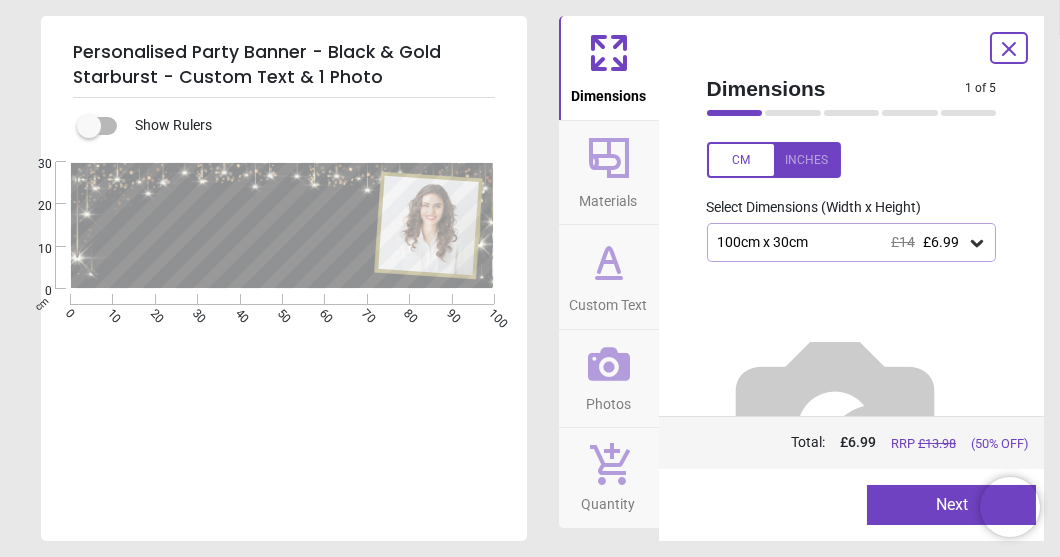 scroll, scrollTop: 89, scrollLeft: 0, axis: vertical 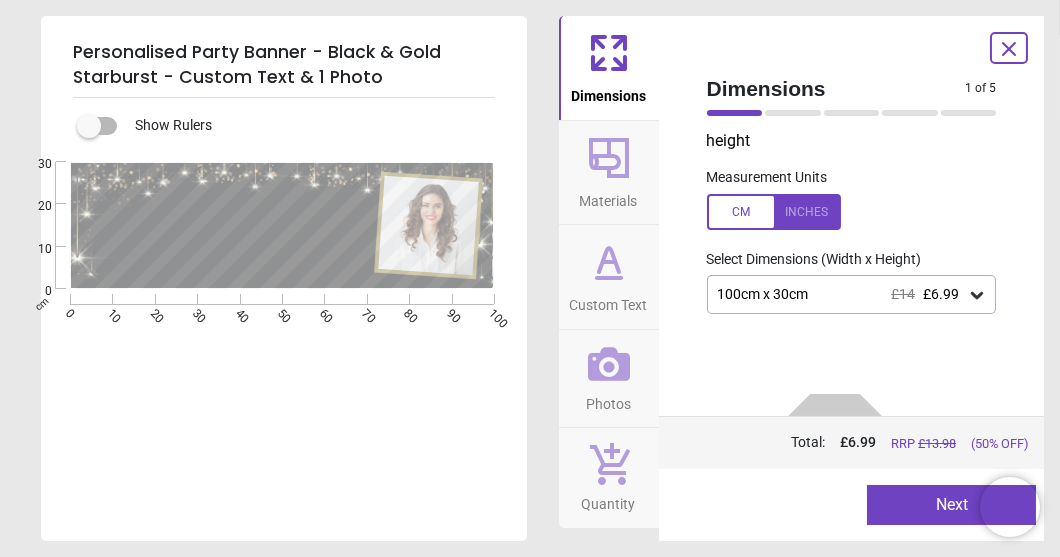 click at bounding box center (774, 212) 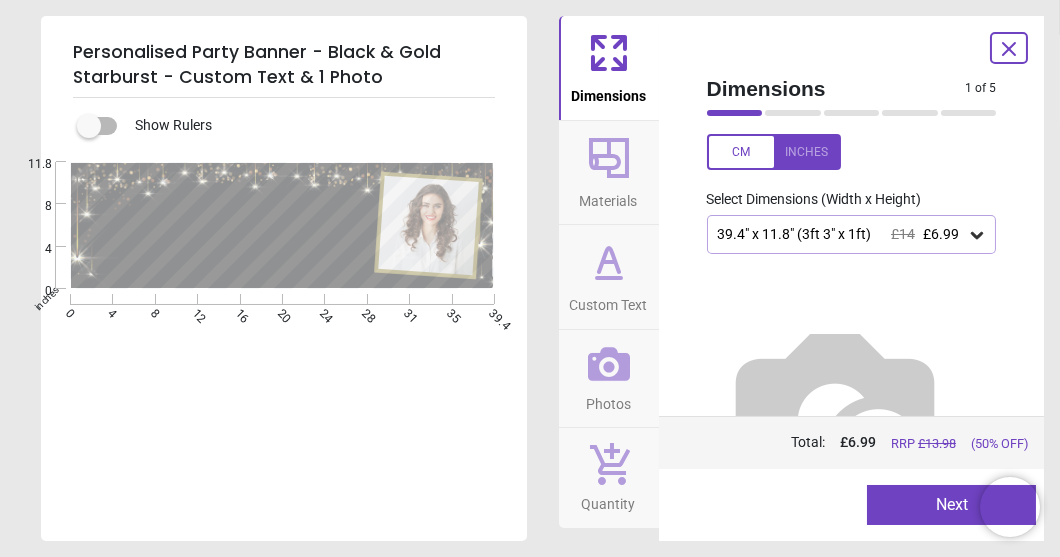 scroll, scrollTop: 89, scrollLeft: 0, axis: vertical 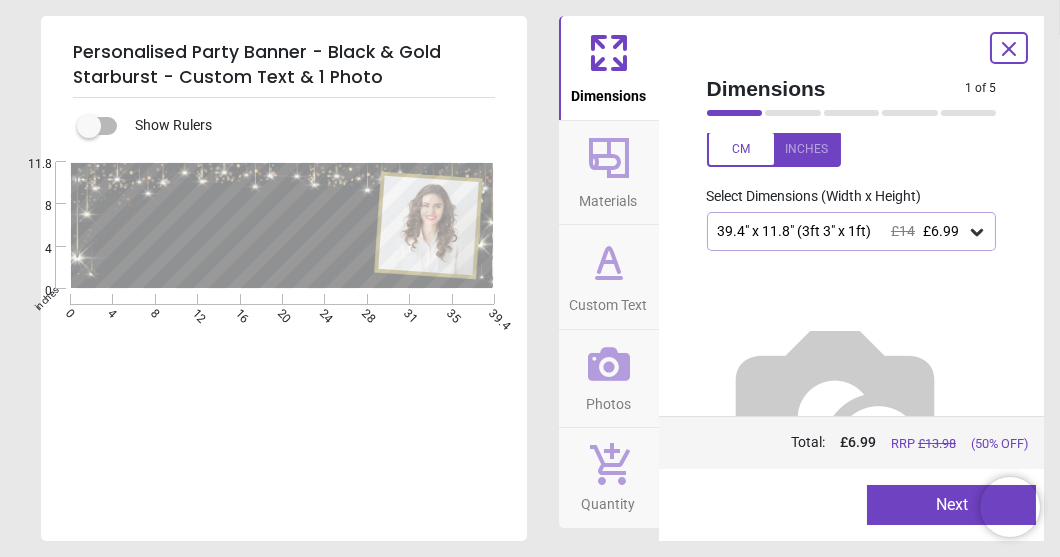 click on "Next" at bounding box center (951, 505) 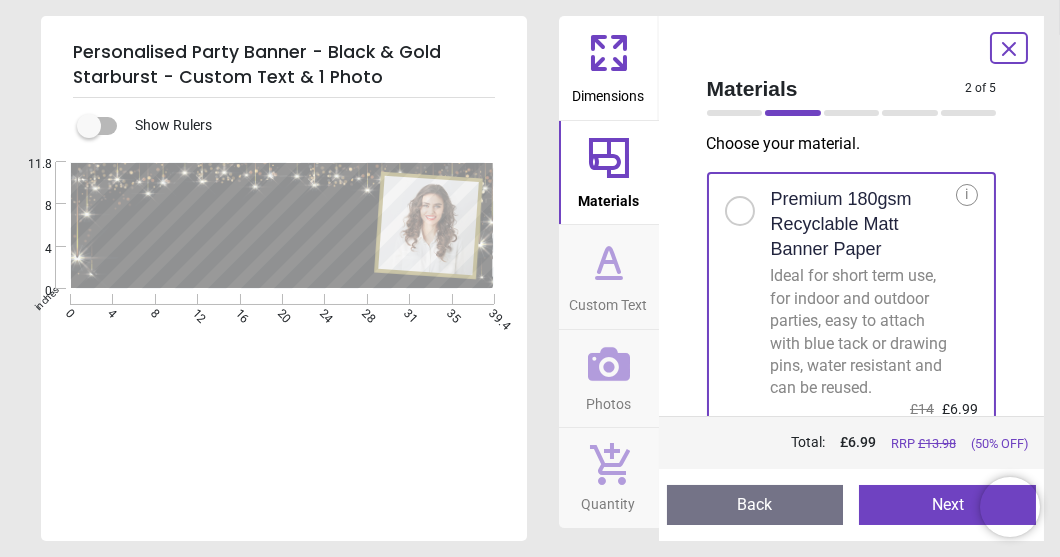 click on "Next" at bounding box center [947, 505] 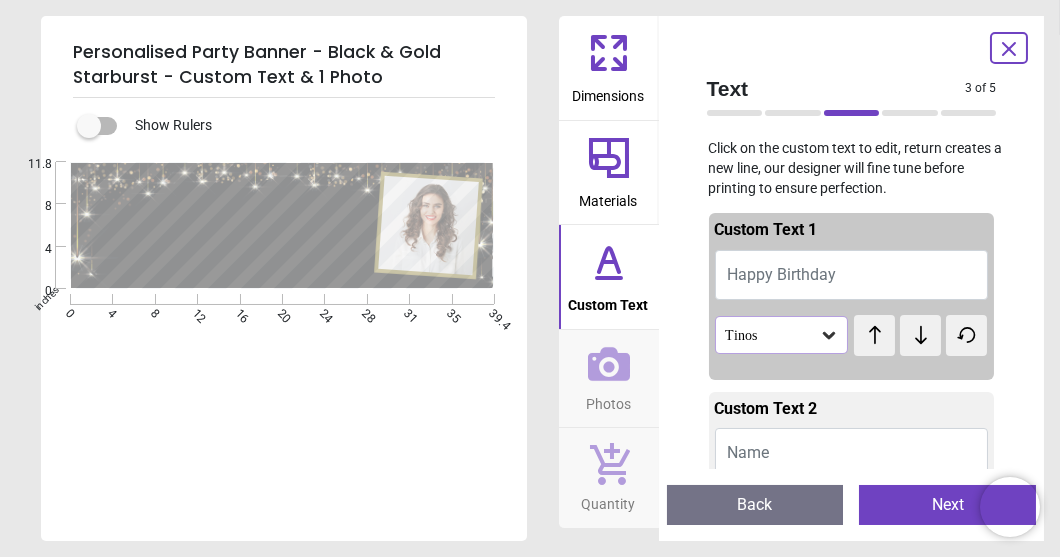click 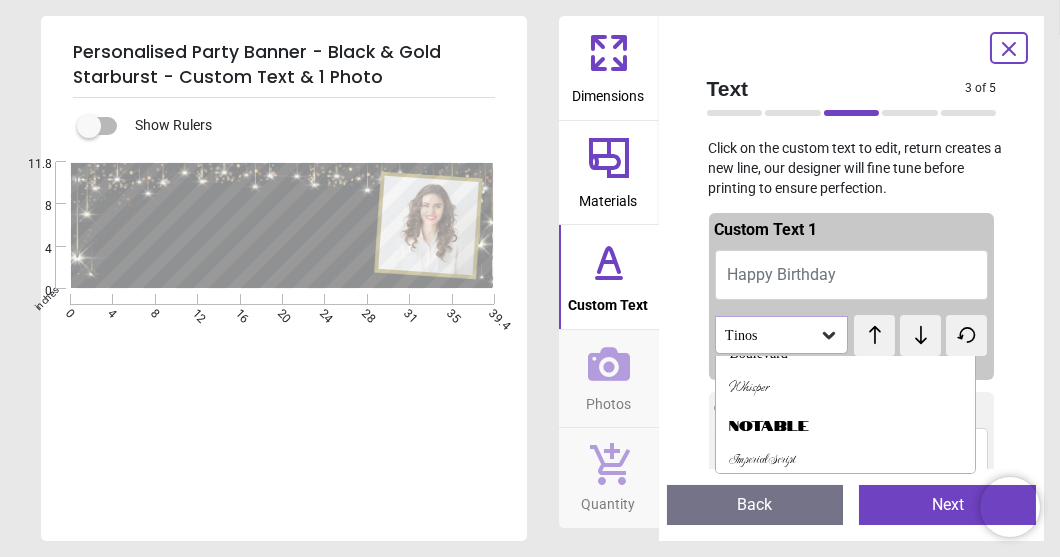 scroll, scrollTop: 665, scrollLeft: 0, axis: vertical 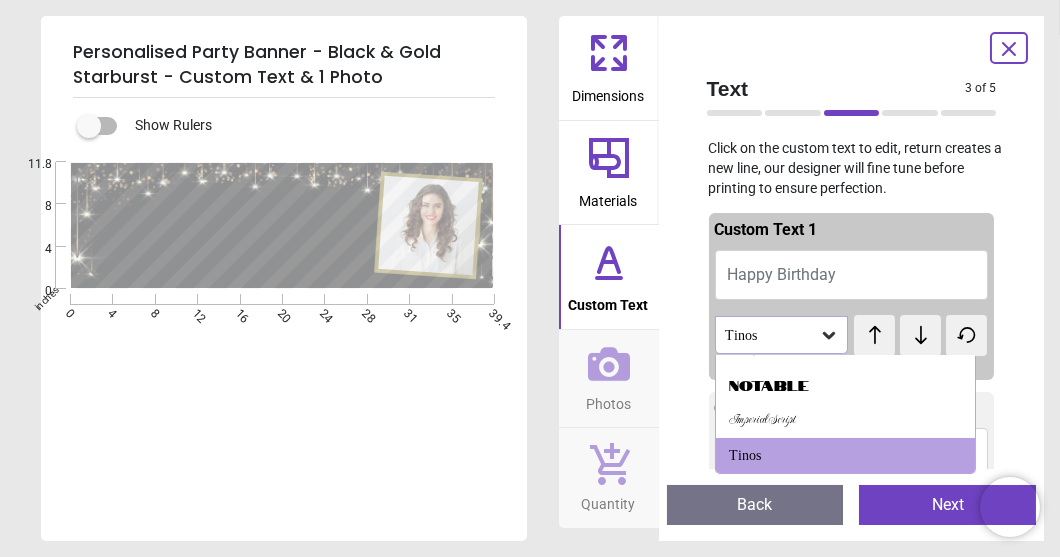 click 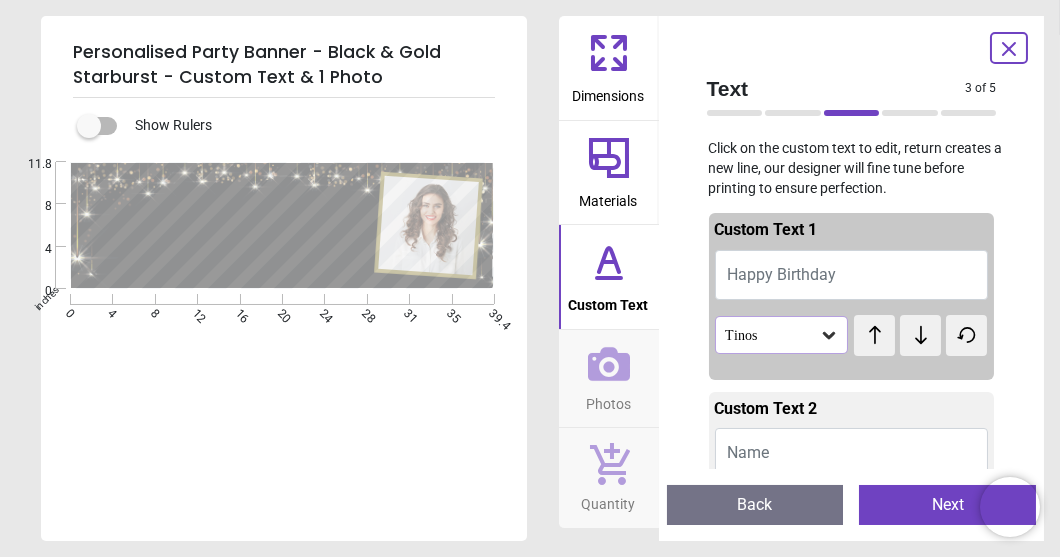 click on "Name" at bounding box center (852, 453) 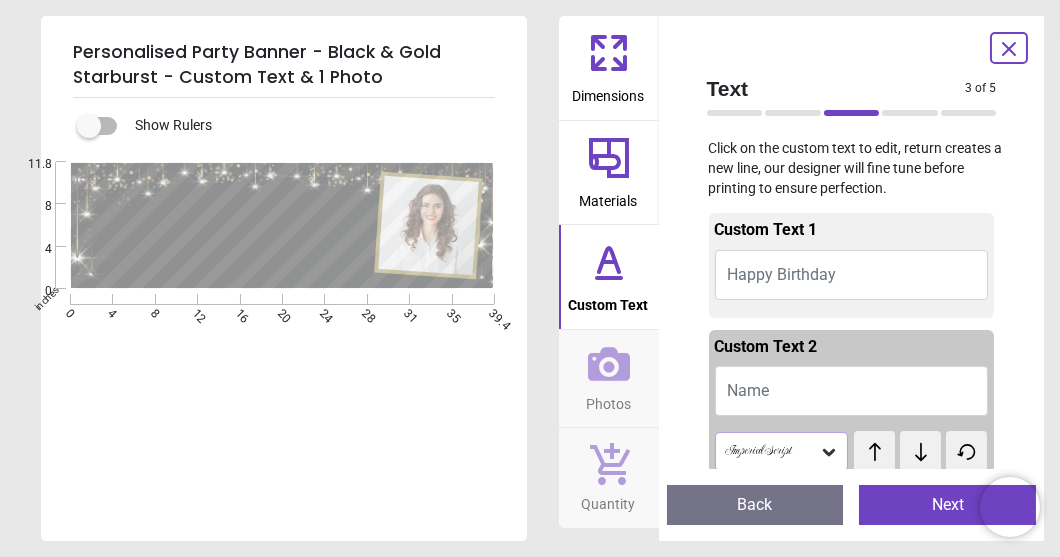 click on "Name" at bounding box center [749, 390] 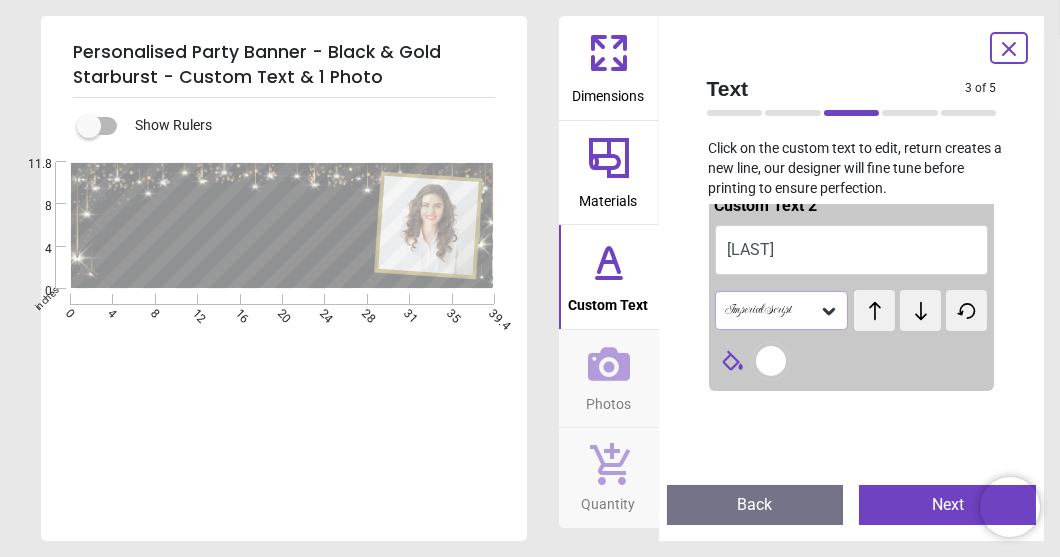 scroll, scrollTop: 133, scrollLeft: 0, axis: vertical 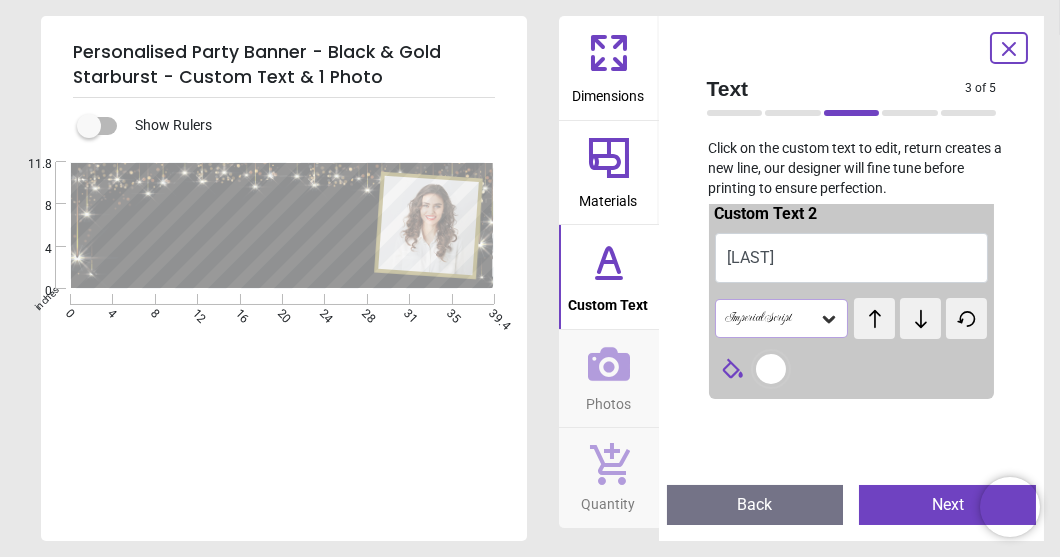 type on "******" 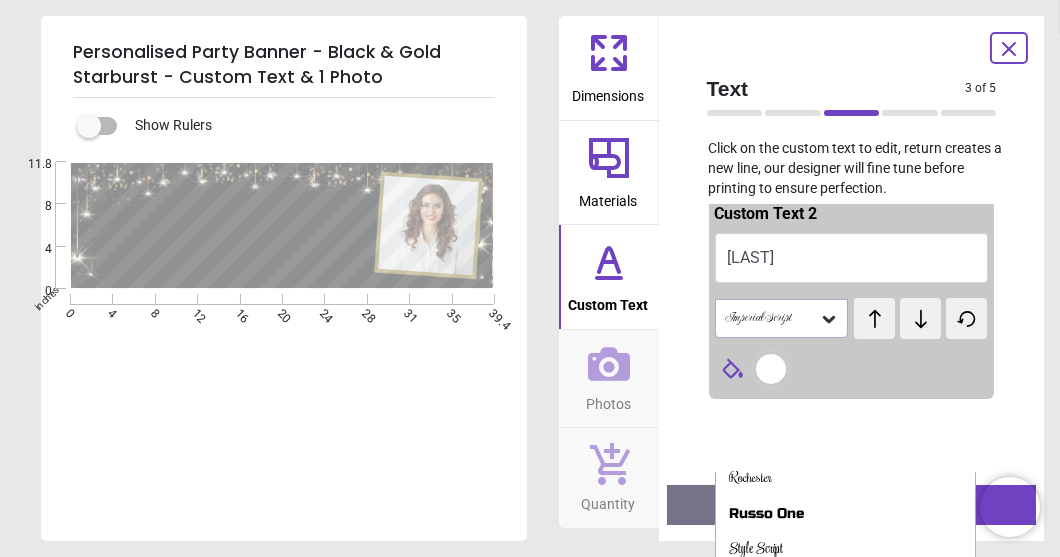 scroll, scrollTop: 1092, scrollLeft: 0, axis: vertical 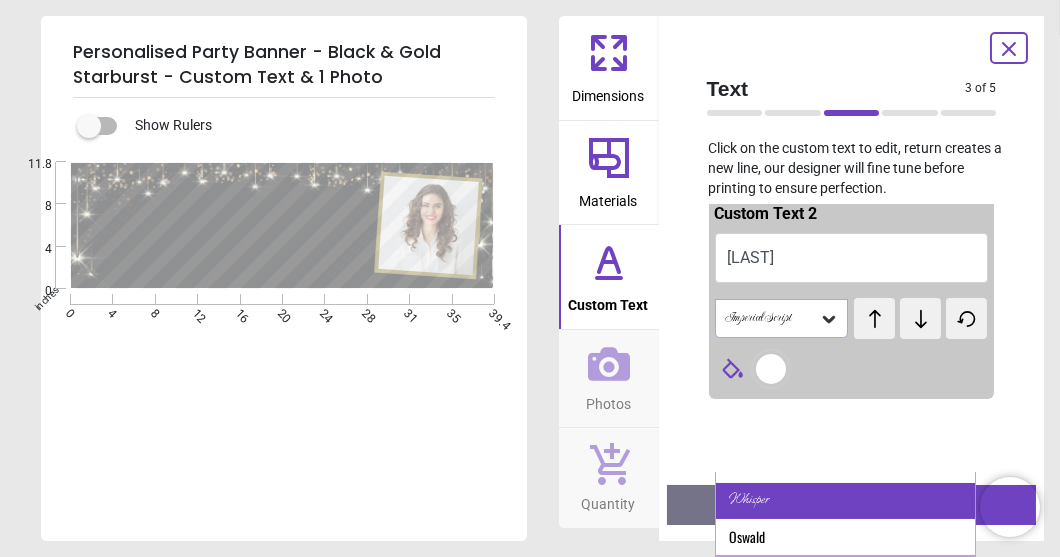 click on "Whisper" at bounding box center (846, 501) 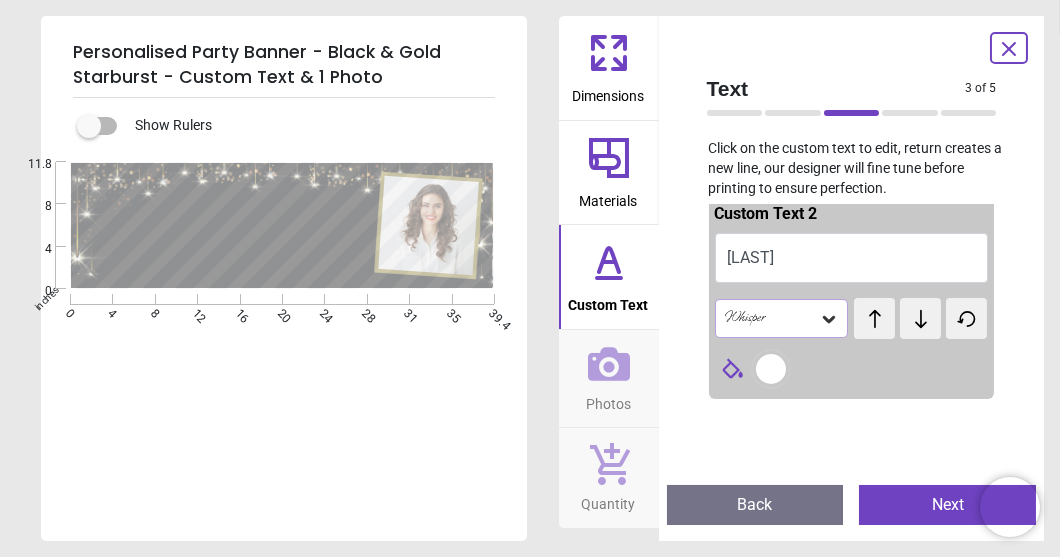 click 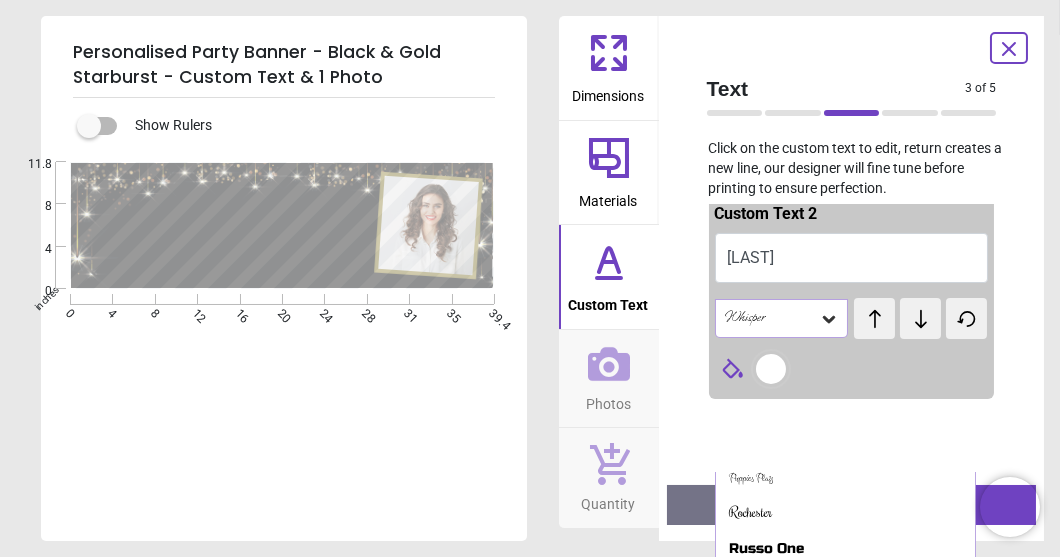 scroll, scrollTop: 1021, scrollLeft: 0, axis: vertical 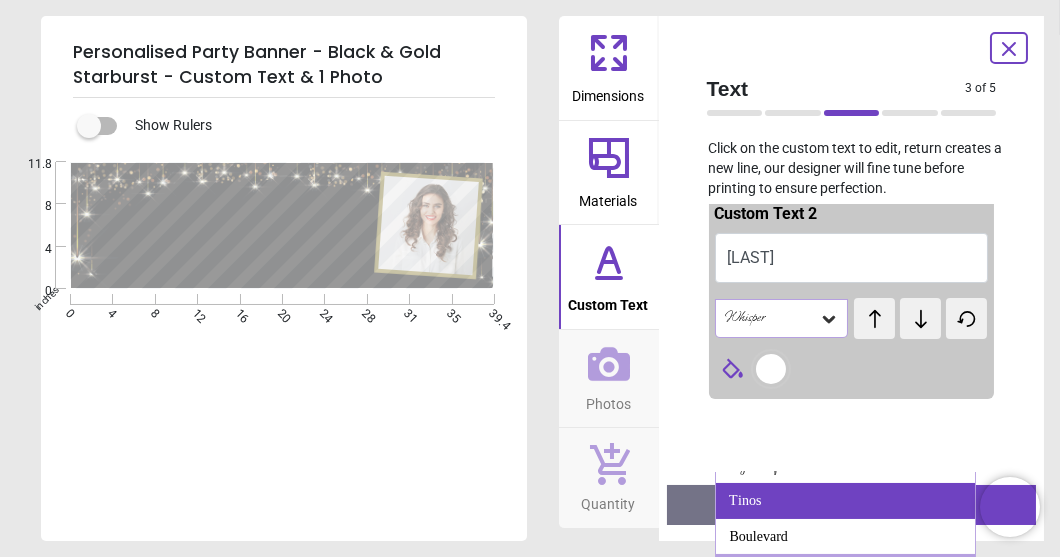 click on "Tinos" at bounding box center [846, 501] 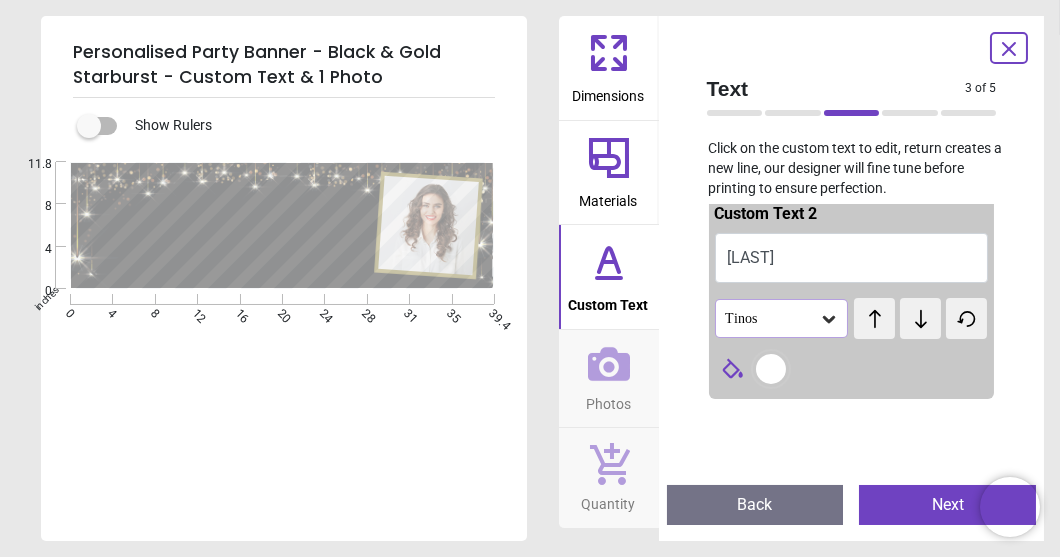 click at bounding box center [771, 369] 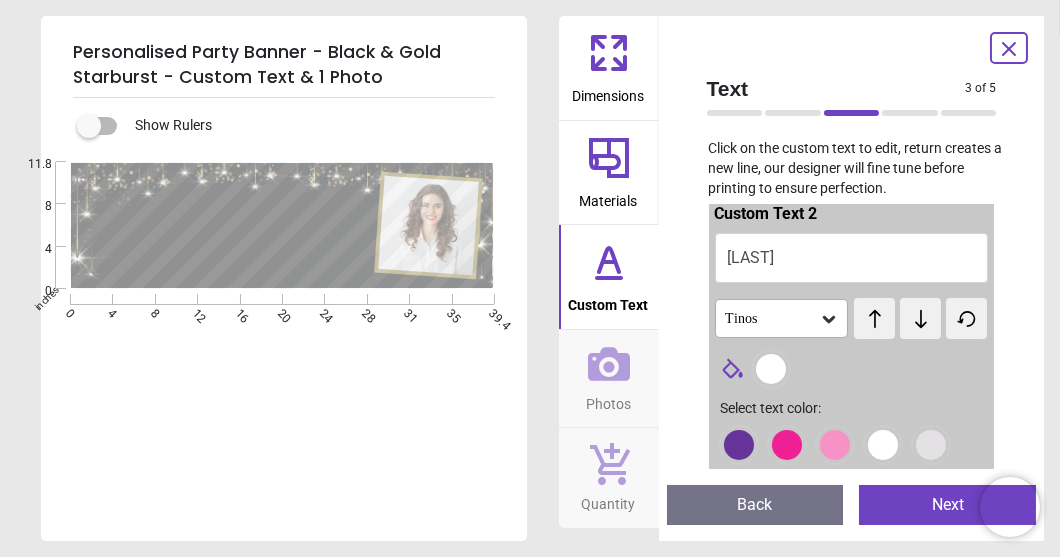 click at bounding box center (739, 445) 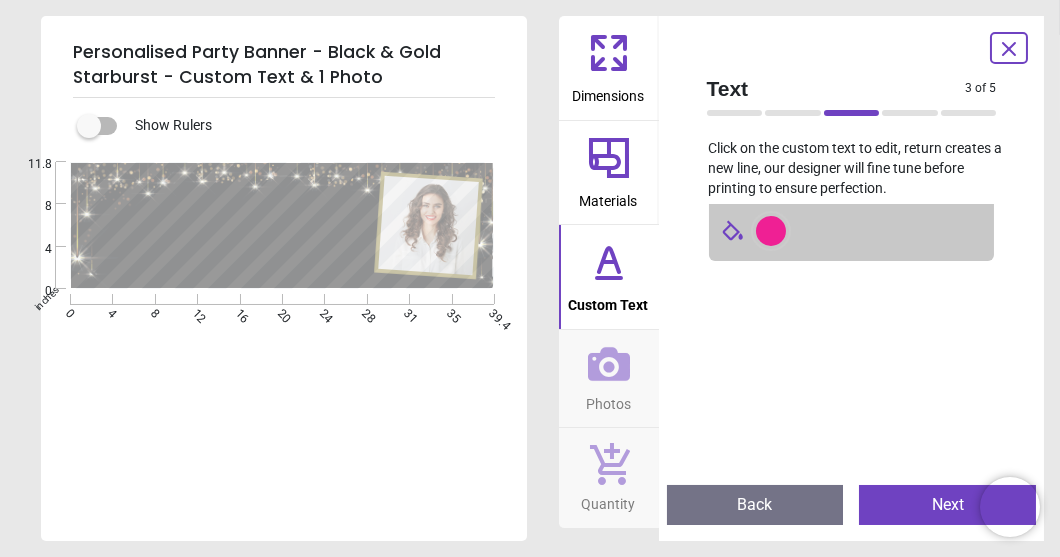 scroll, scrollTop: 310, scrollLeft: 0, axis: vertical 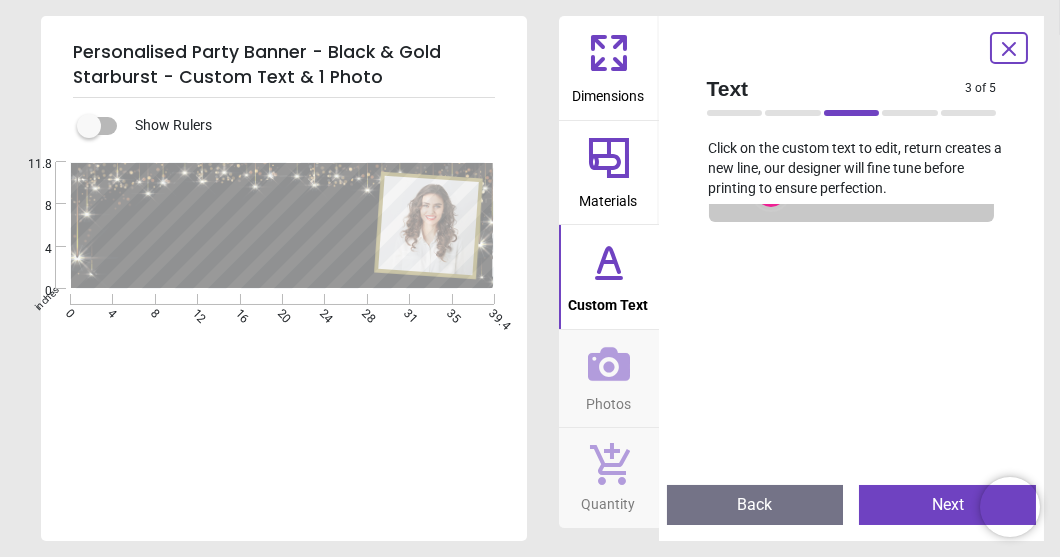 click on "Next" at bounding box center (947, 505) 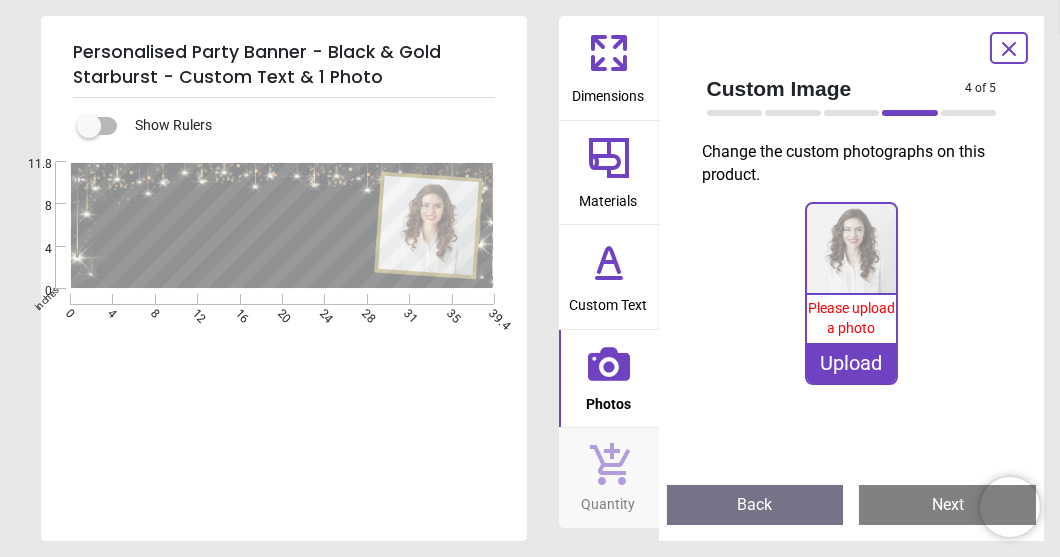 click on "Upload" at bounding box center [851, 363] 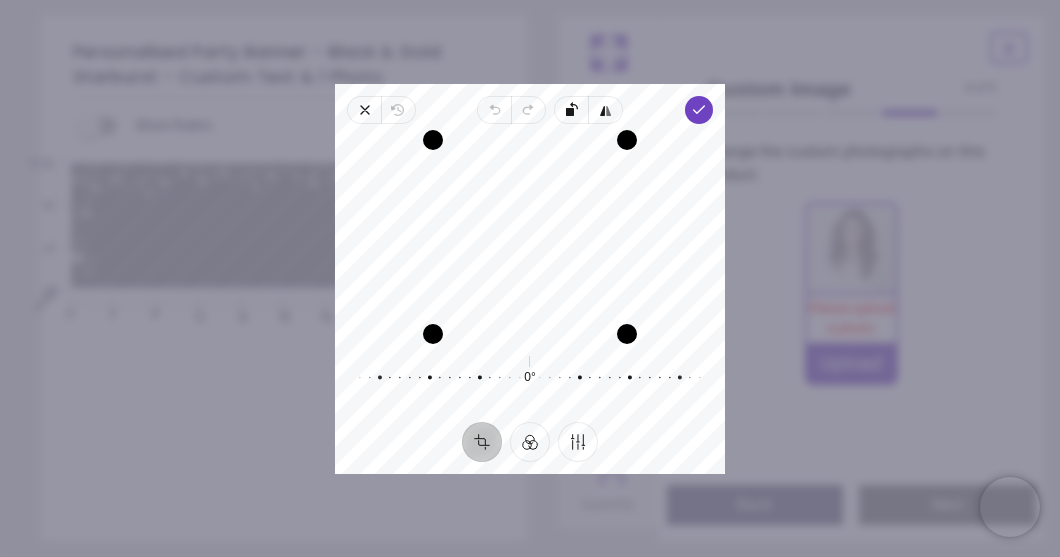 drag, startPoint x: 570, startPoint y: 234, endPoint x: 567, endPoint y: 245, distance: 11.401754 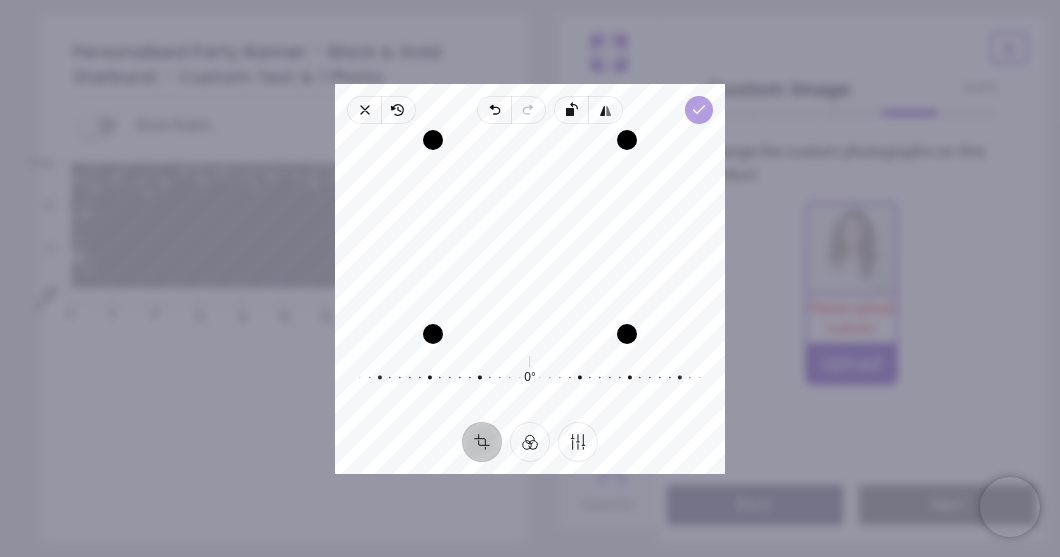 click 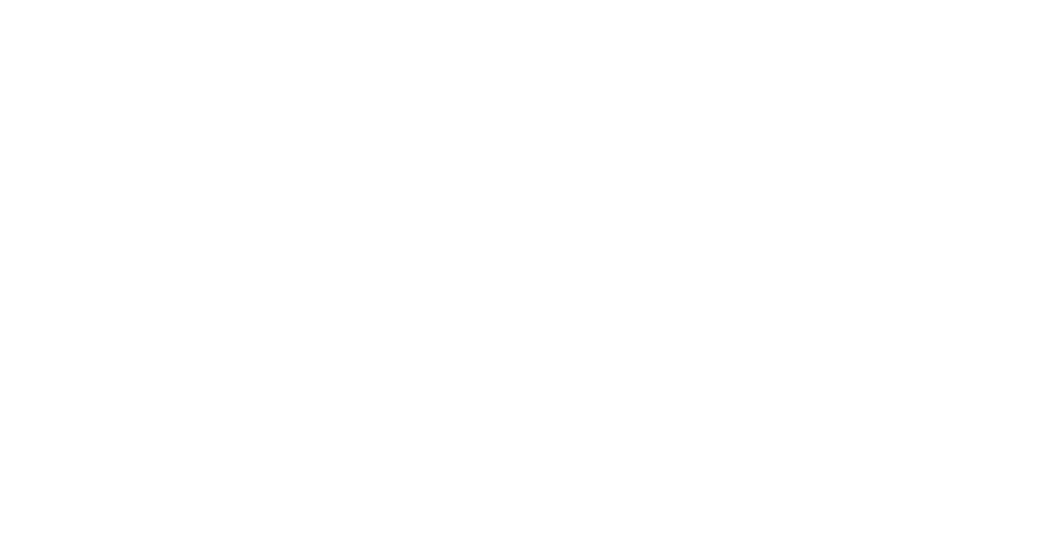 scroll, scrollTop: 0, scrollLeft: 0, axis: both 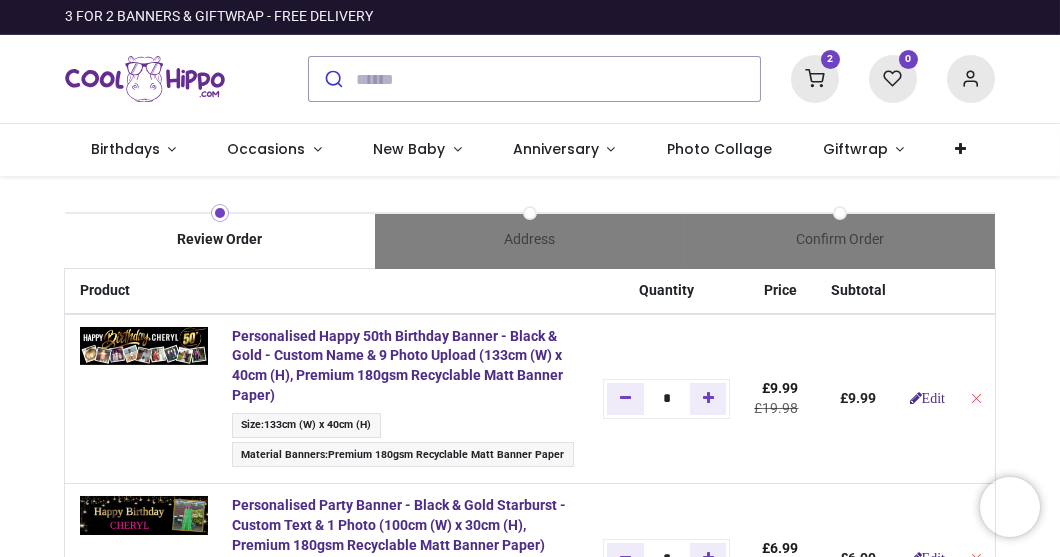 click at bounding box center (815, 79) 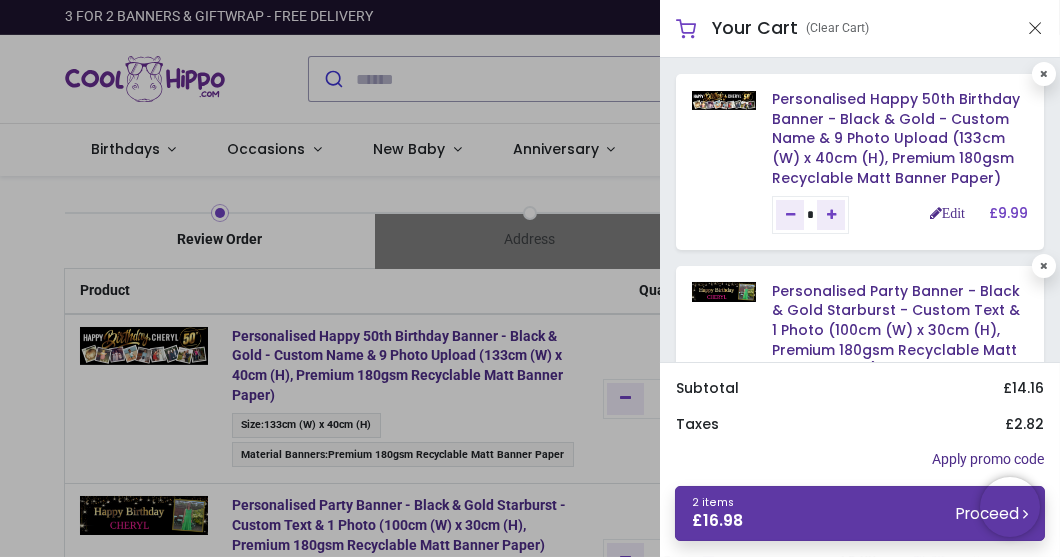 click on "2 items
£  16.98
Proceed" at bounding box center (860, 513) 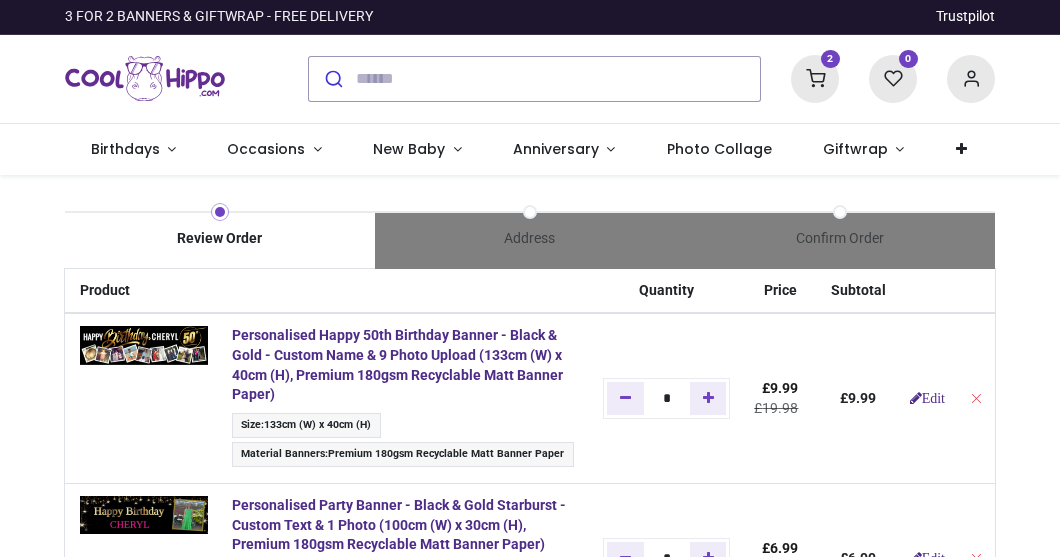 scroll, scrollTop: 0, scrollLeft: 0, axis: both 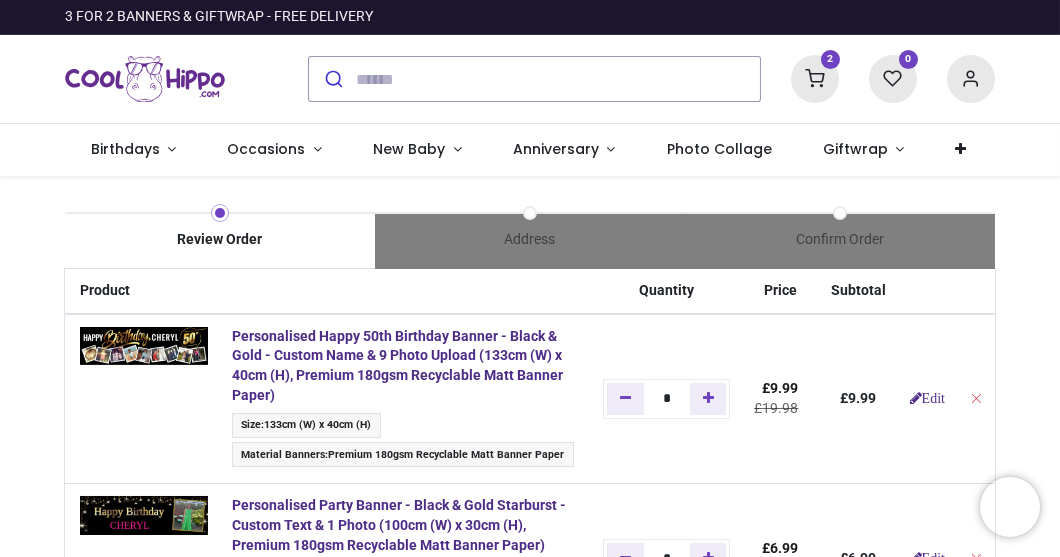 click on "Address" at bounding box center (530, 240) 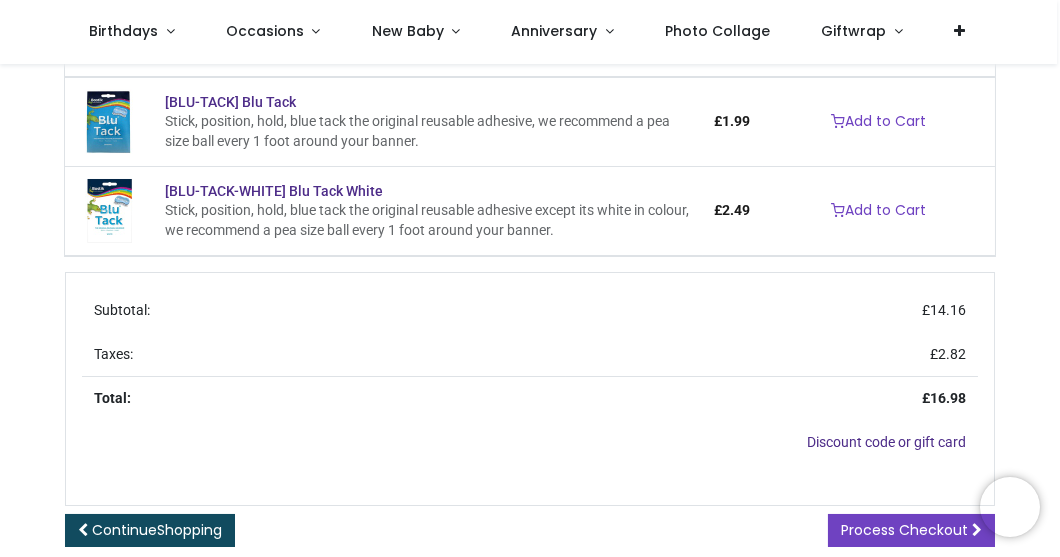 scroll, scrollTop: 635, scrollLeft: 0, axis: vertical 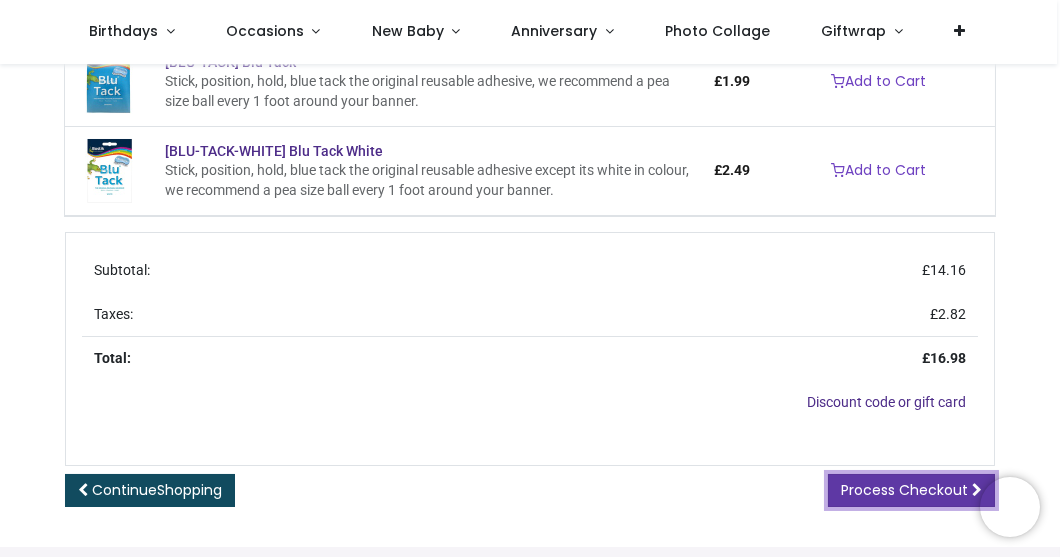 click on "Process Checkout" at bounding box center (904, 490) 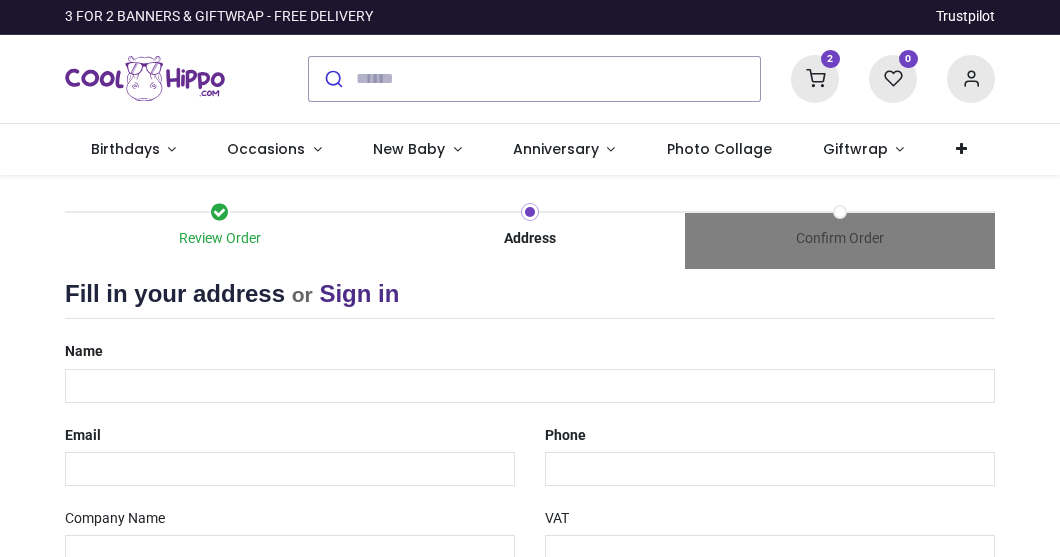 scroll, scrollTop: 0, scrollLeft: 0, axis: both 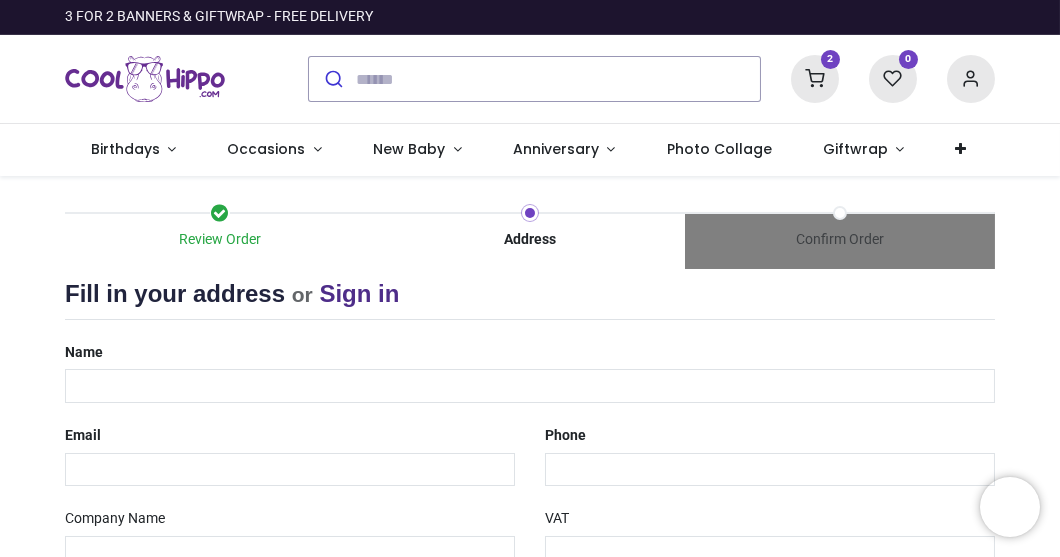 select on "***" 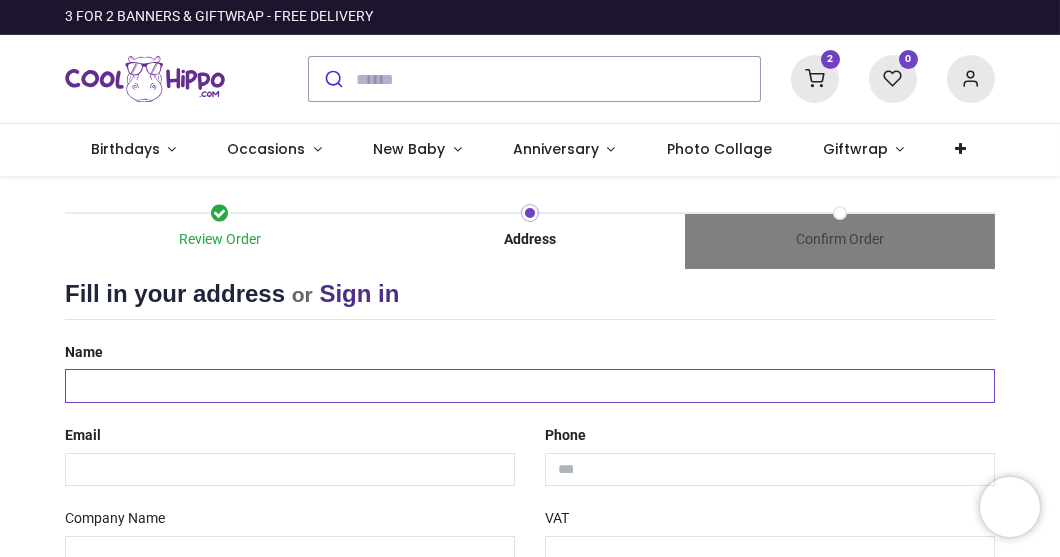 click at bounding box center (530, 386) 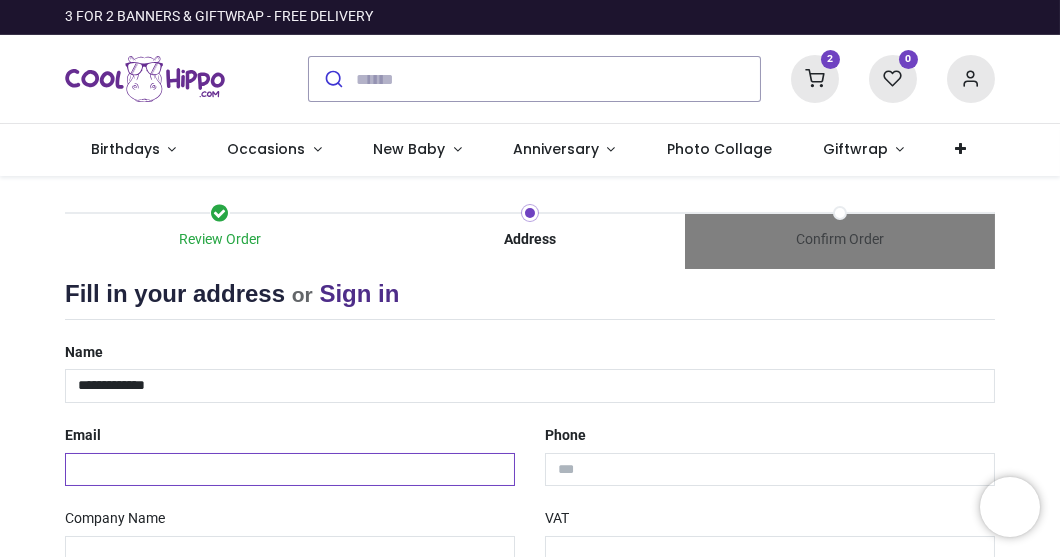 click at bounding box center [290, 470] 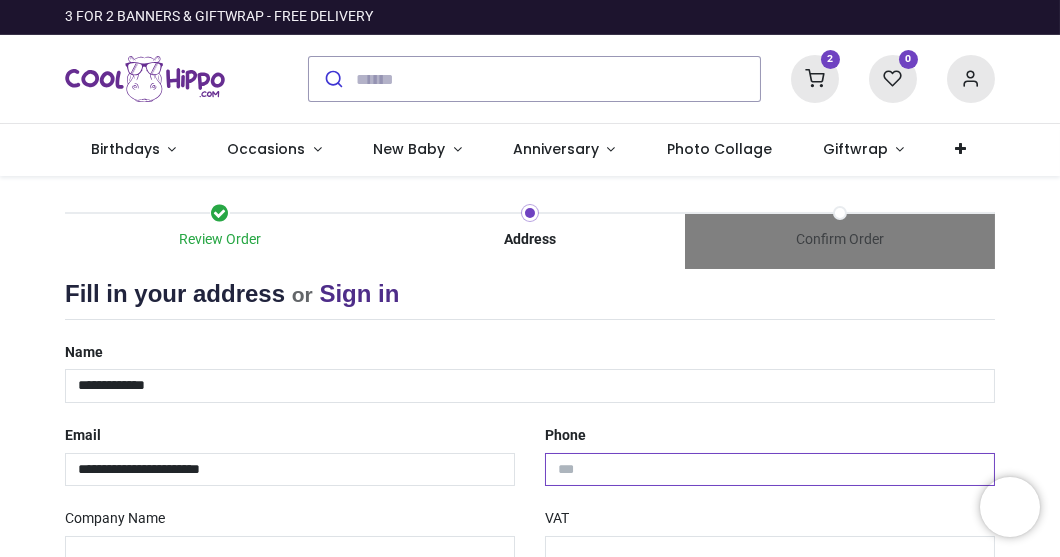 click at bounding box center [770, 470] 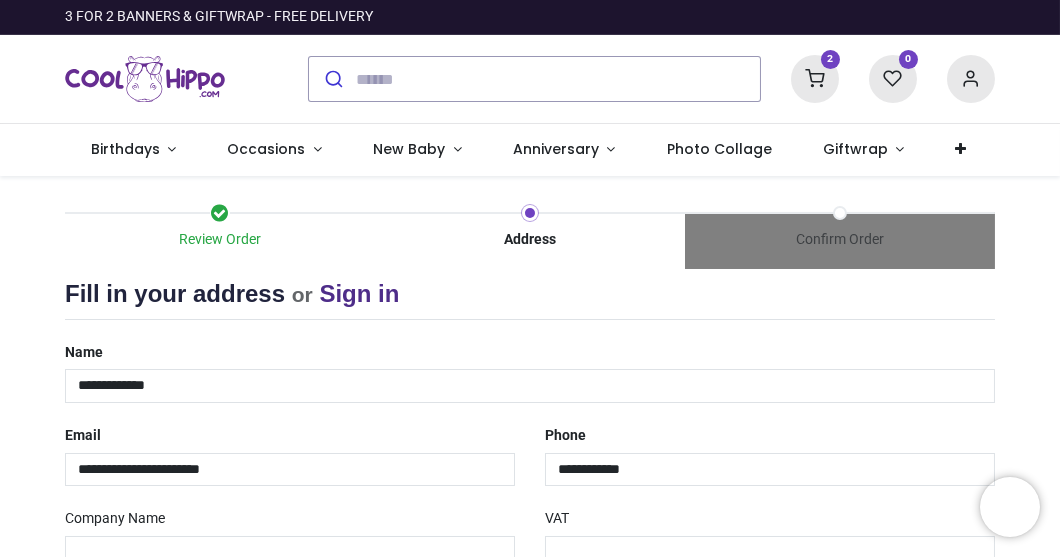 click on "**********" at bounding box center (530, 639) 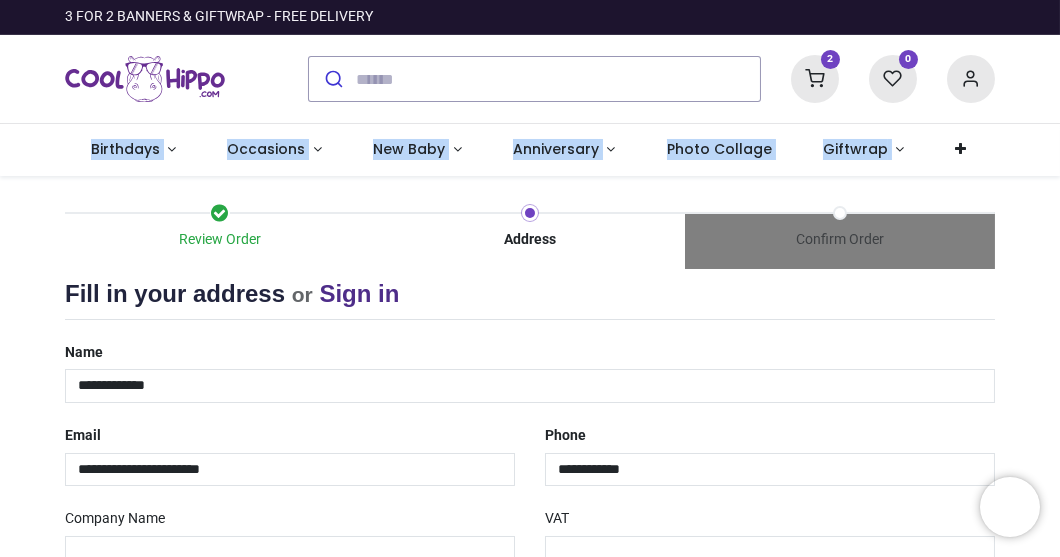 drag, startPoint x: 1045, startPoint y: 75, endPoint x: 1032, endPoint y: 207, distance: 132.63861 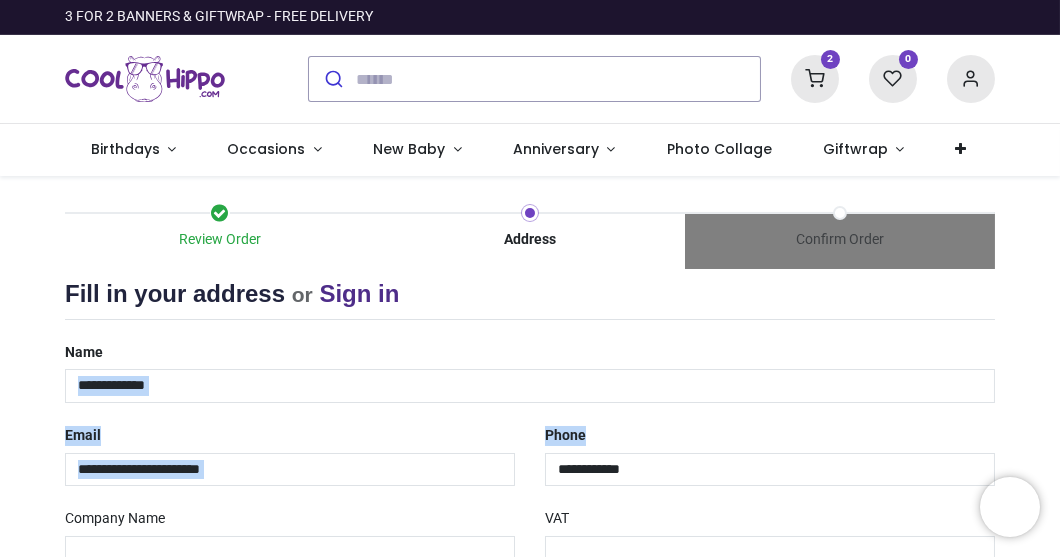drag, startPoint x: 860, startPoint y: 320, endPoint x: 855, endPoint y: 415, distance: 95.131485 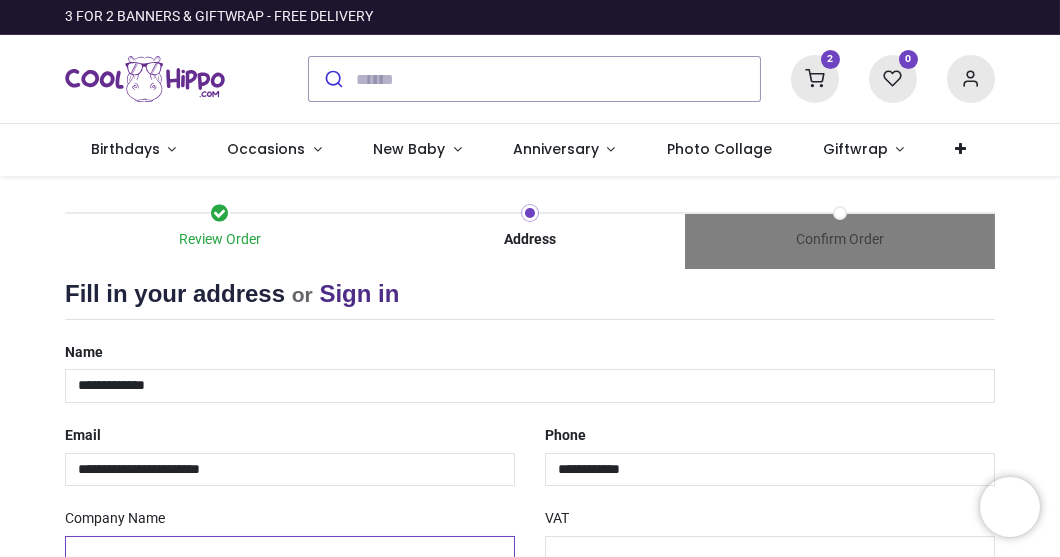 click at bounding box center (290, 553) 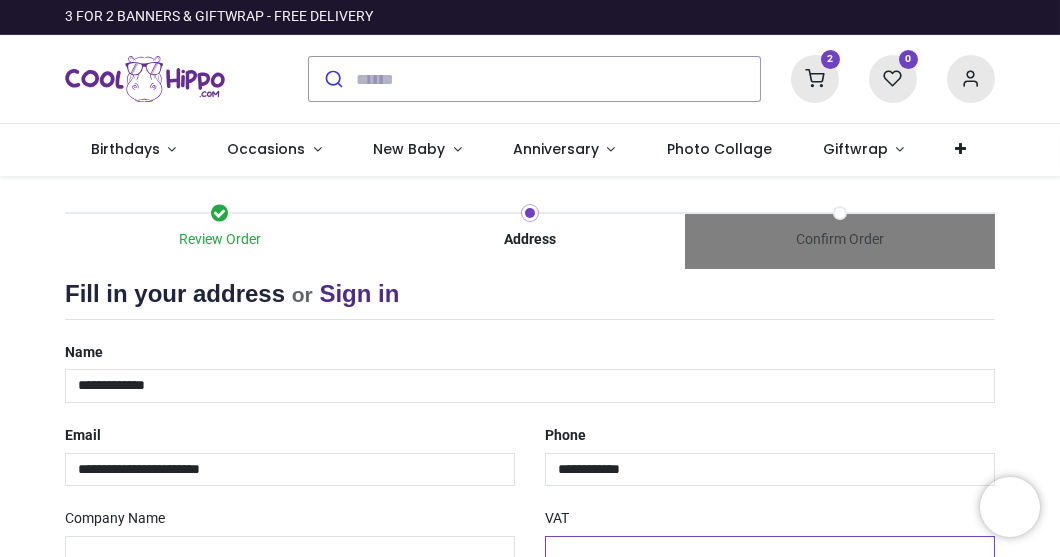 click at bounding box center [770, 553] 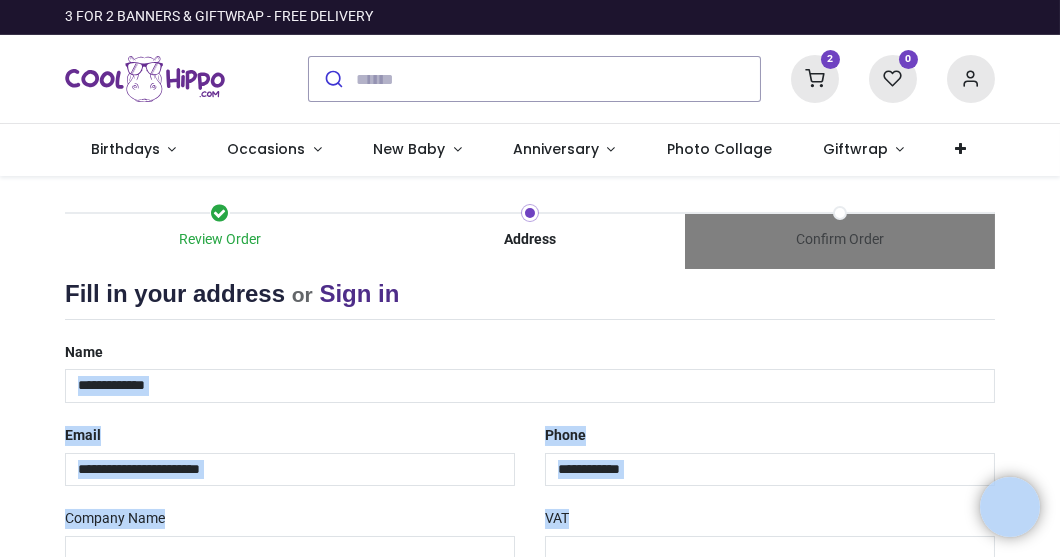 drag, startPoint x: 1020, startPoint y: 391, endPoint x: 1012, endPoint y: 479, distance: 88.362885 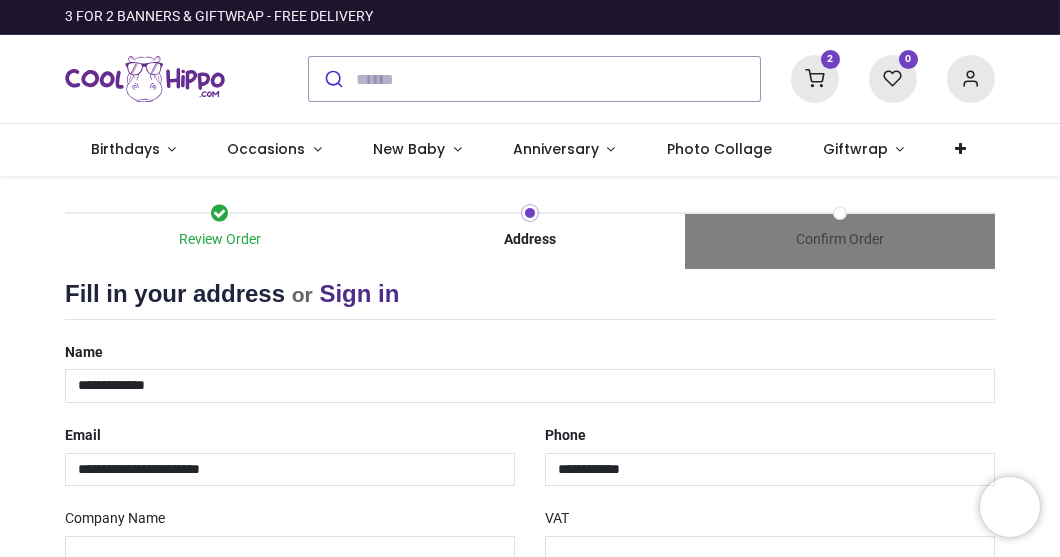 click on "**********" at bounding box center [530, 642] 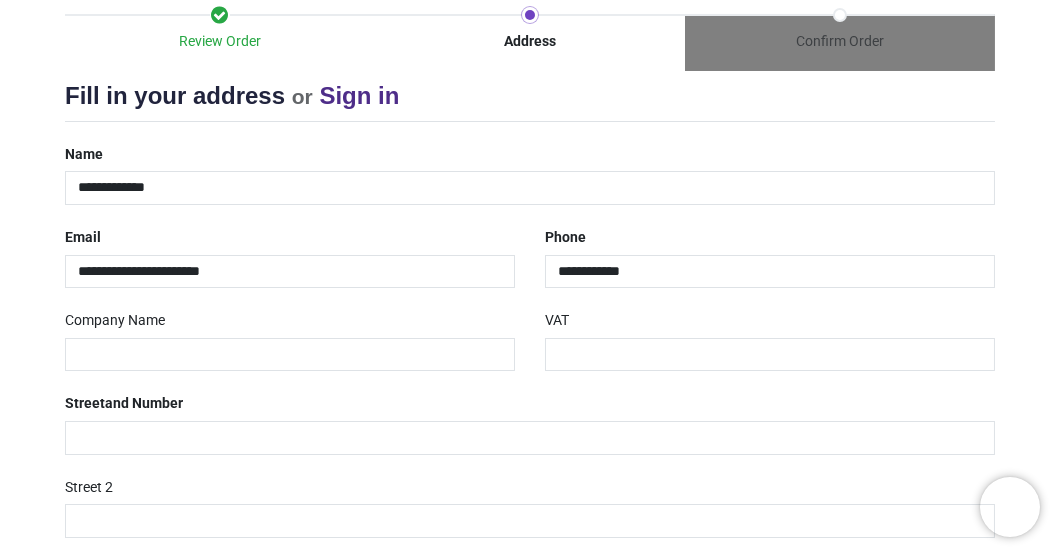 scroll, scrollTop: 238, scrollLeft: 0, axis: vertical 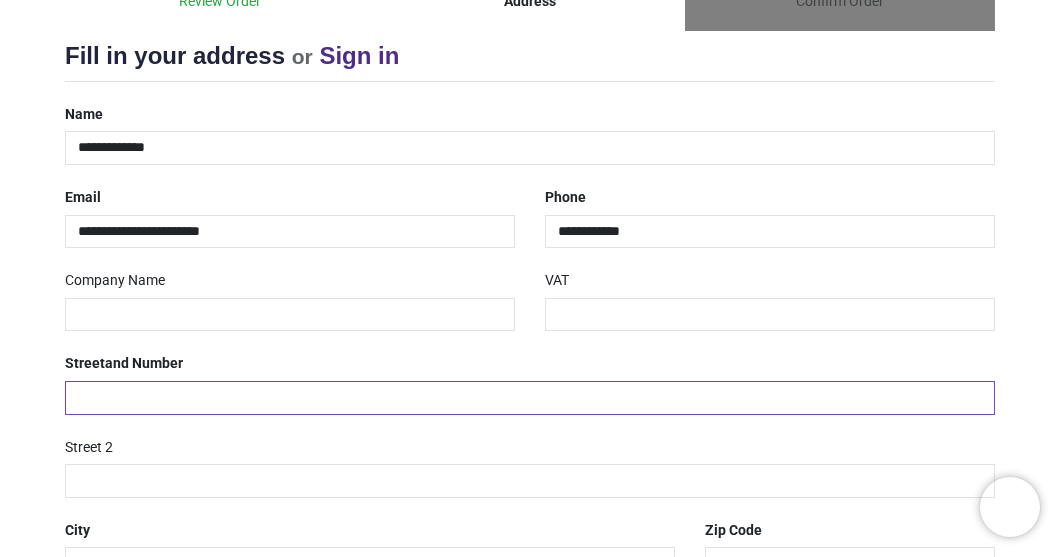 click at bounding box center (530, 398) 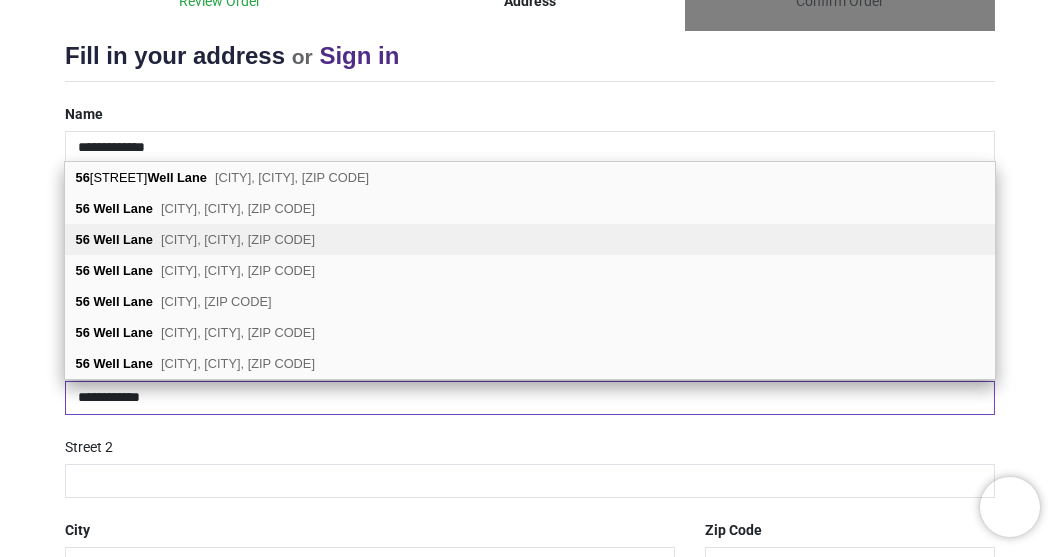 type on "**********" 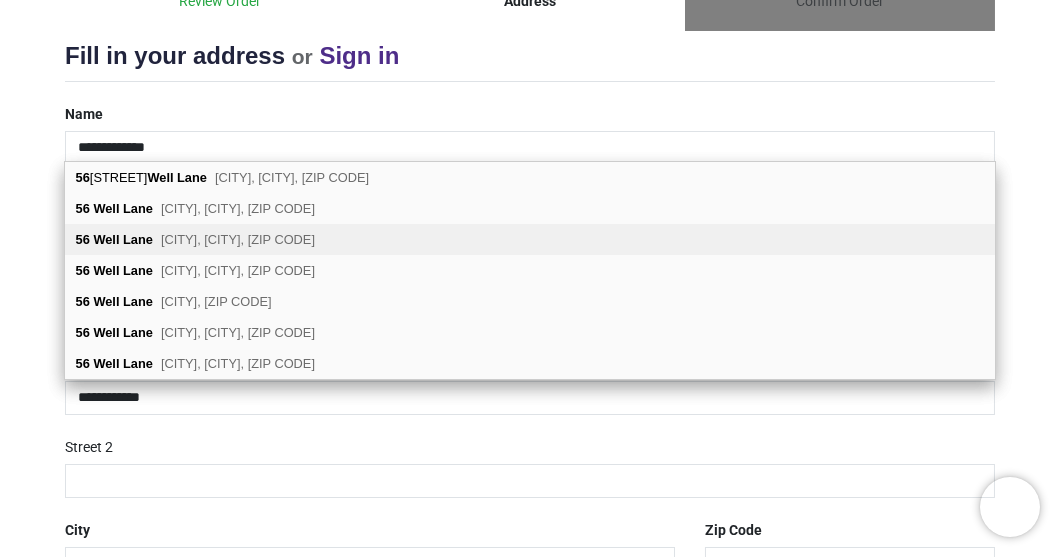 click on "Galleywood, Chelmsford, CM2 8QZ" at bounding box center [238, 239] 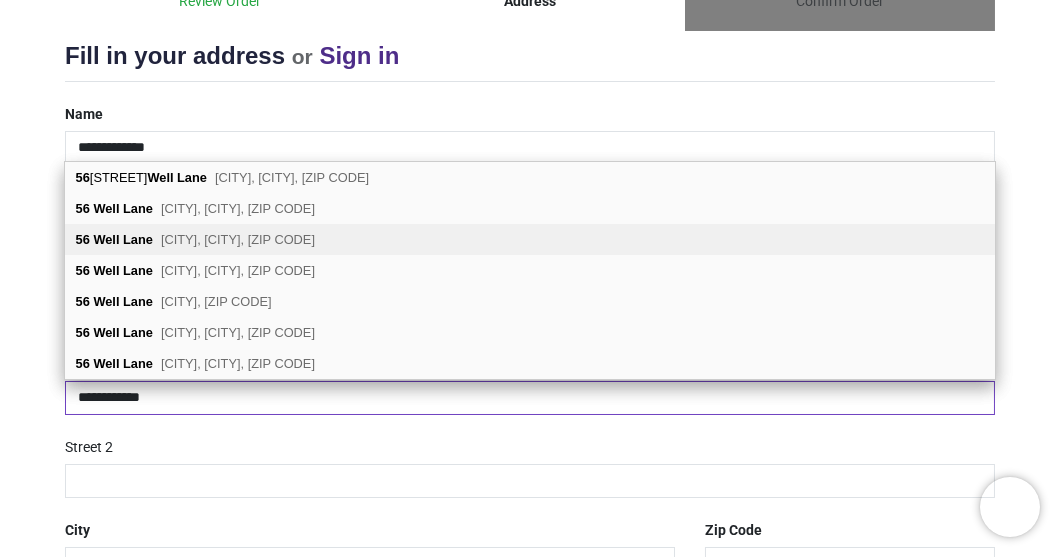 type on "**********" 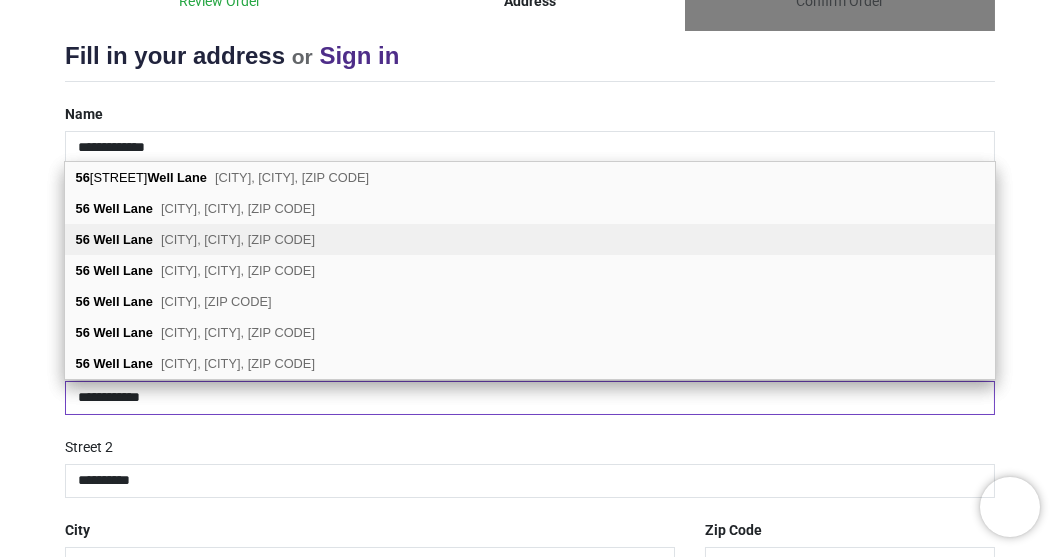 select on "***" 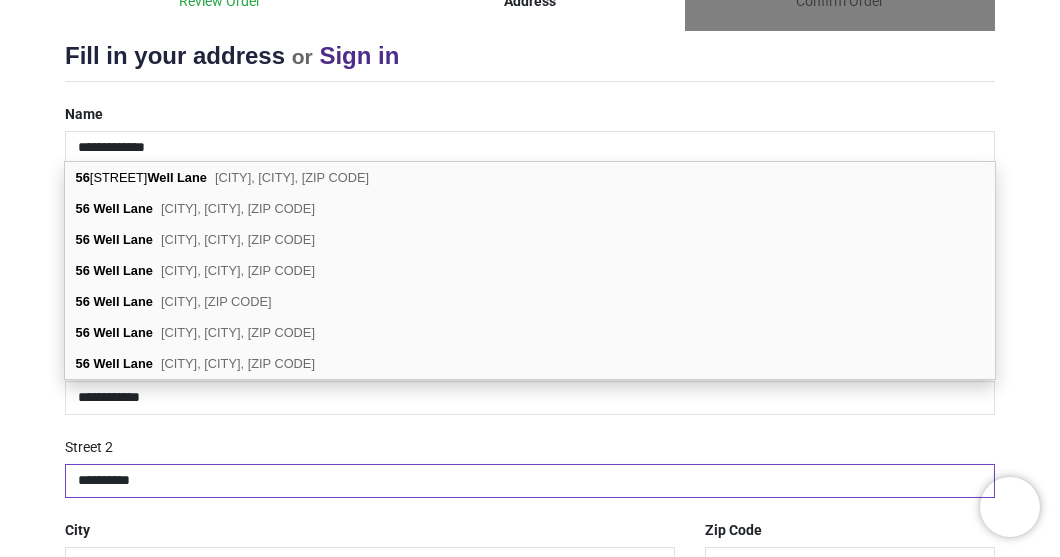 click on "**********" at bounding box center [530, 481] 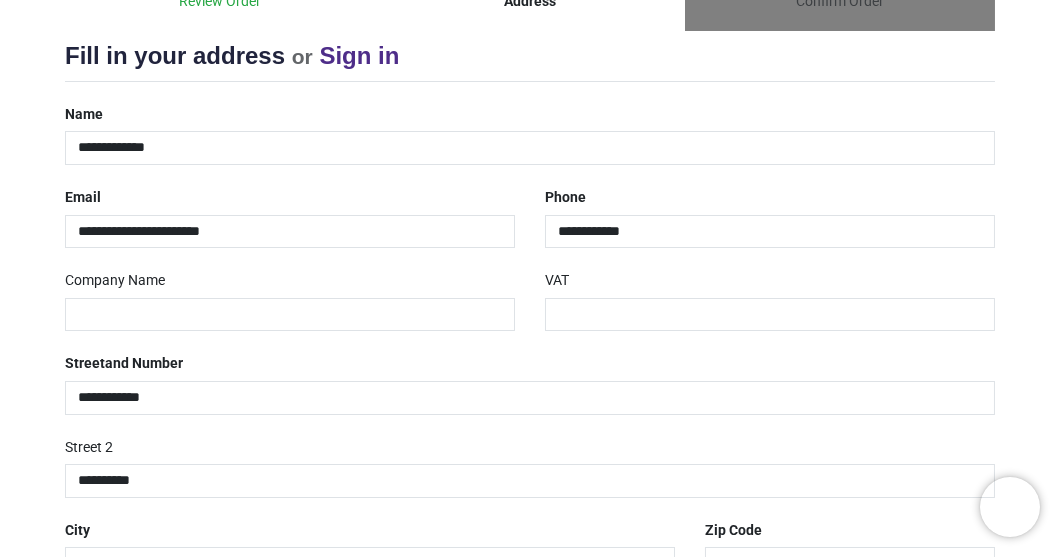 click on "Zip Code
*******" at bounding box center [850, 547] 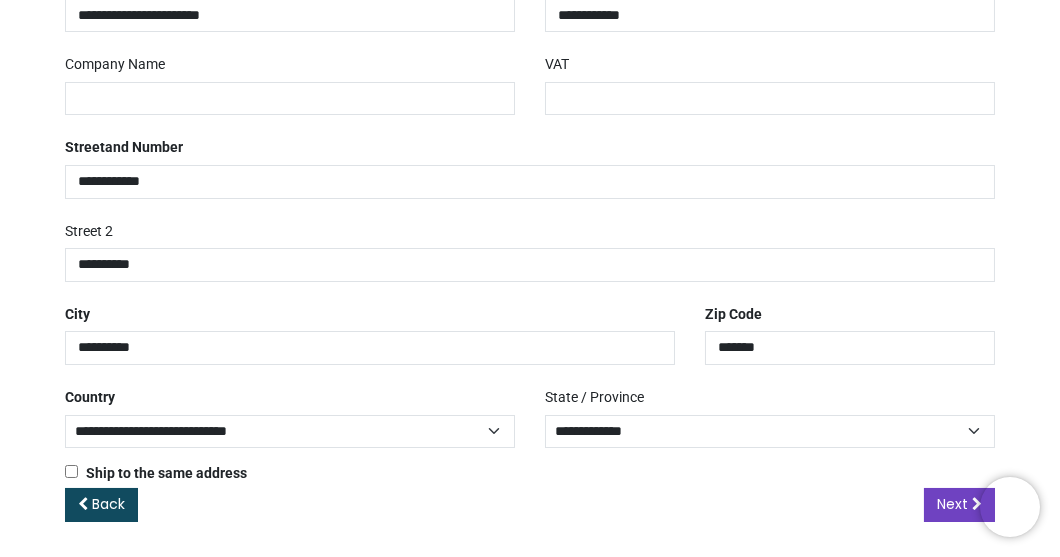 scroll, scrollTop: 457, scrollLeft: 0, axis: vertical 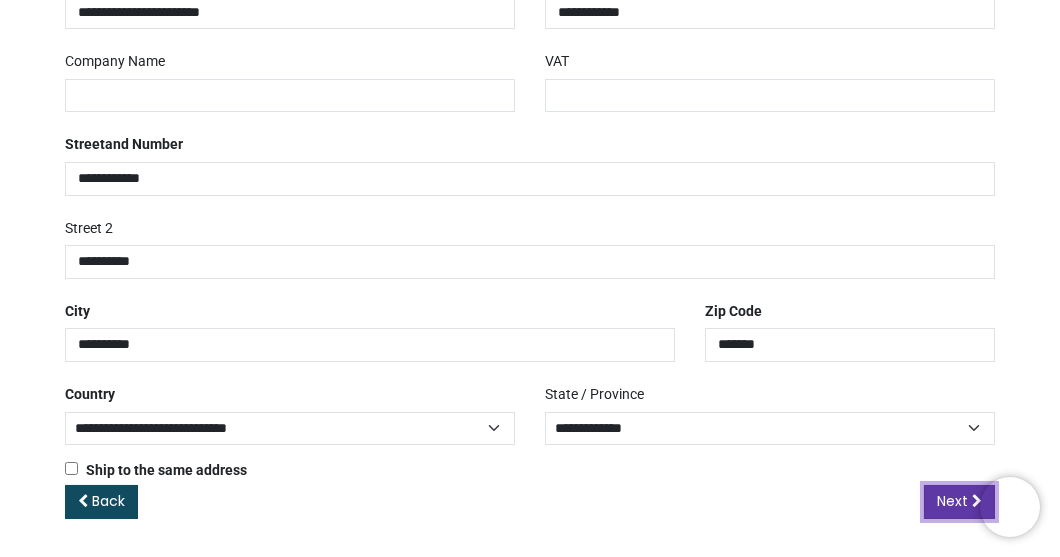 click on "Next" at bounding box center (952, 501) 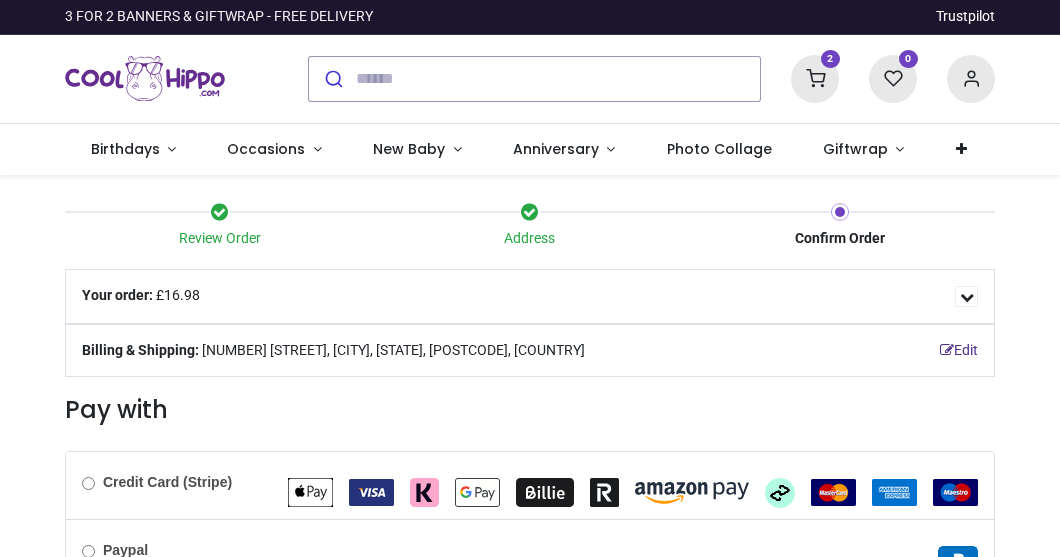scroll, scrollTop: 0, scrollLeft: 0, axis: both 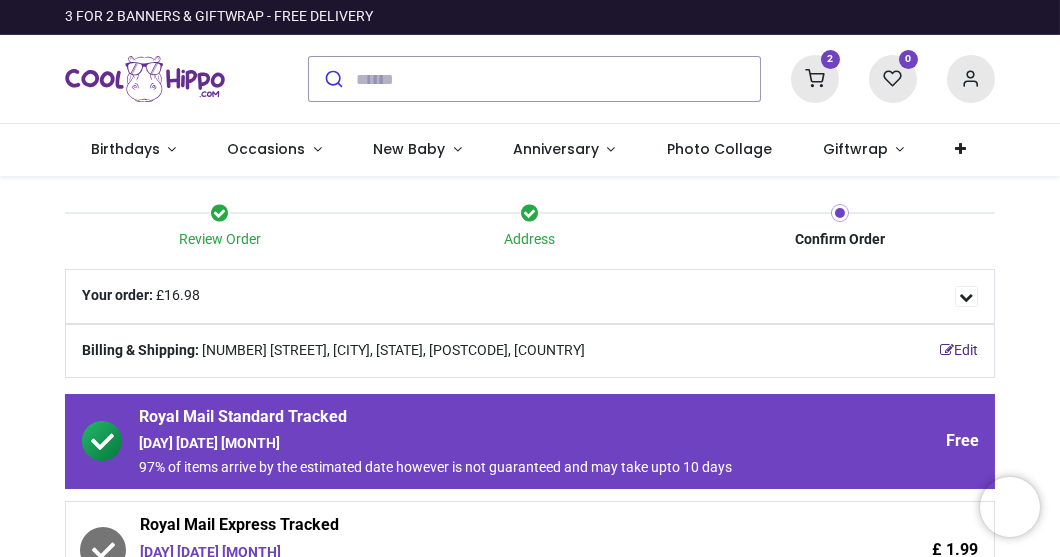 click on "Review Order
Address
Confirm Order
Your order:    £ 16.98" at bounding box center (530, 711) 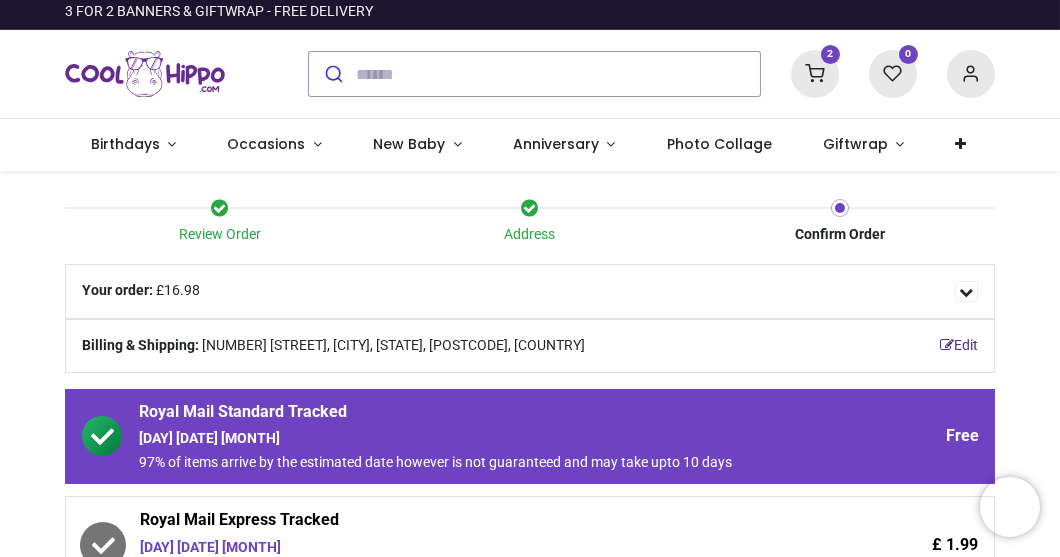 scroll, scrollTop: 0, scrollLeft: 0, axis: both 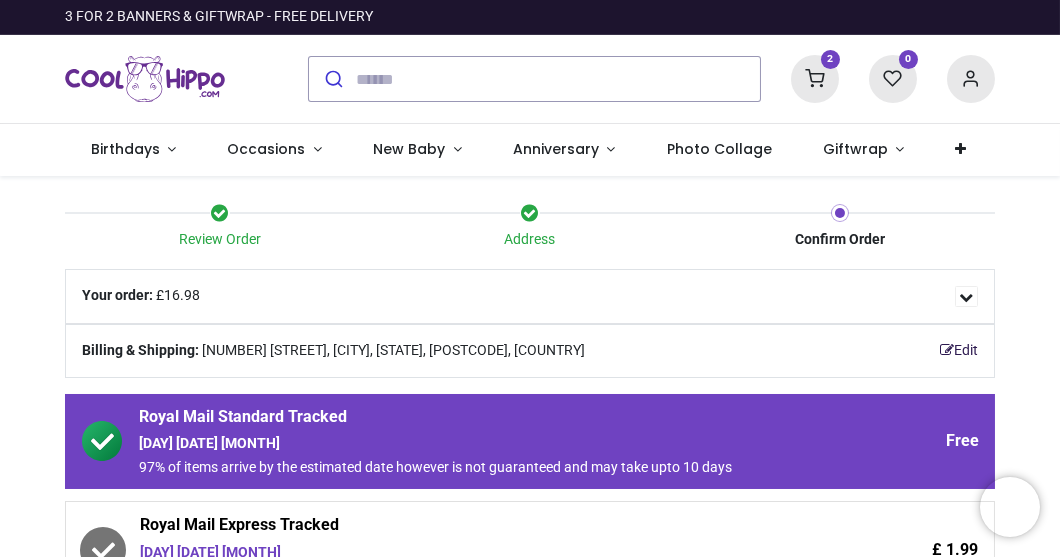 click on "Edit" at bounding box center (959, 351) 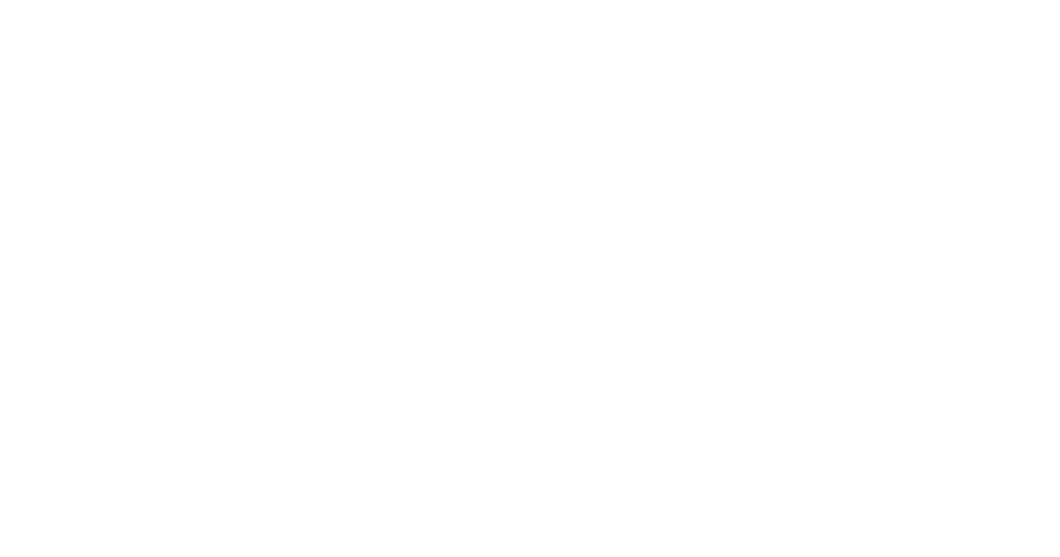 scroll, scrollTop: 0, scrollLeft: 0, axis: both 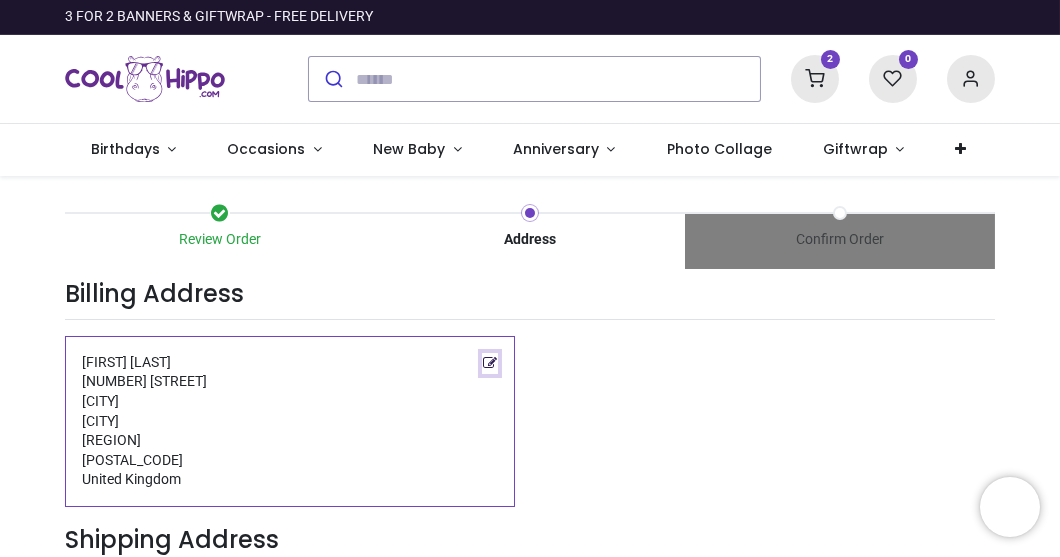 click at bounding box center [490, 363] 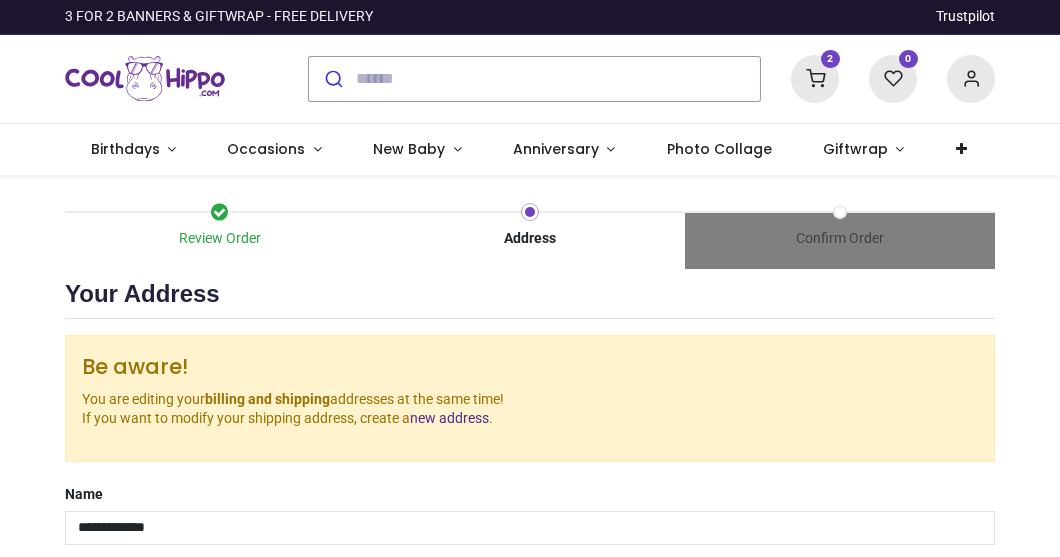 scroll, scrollTop: 0, scrollLeft: 0, axis: both 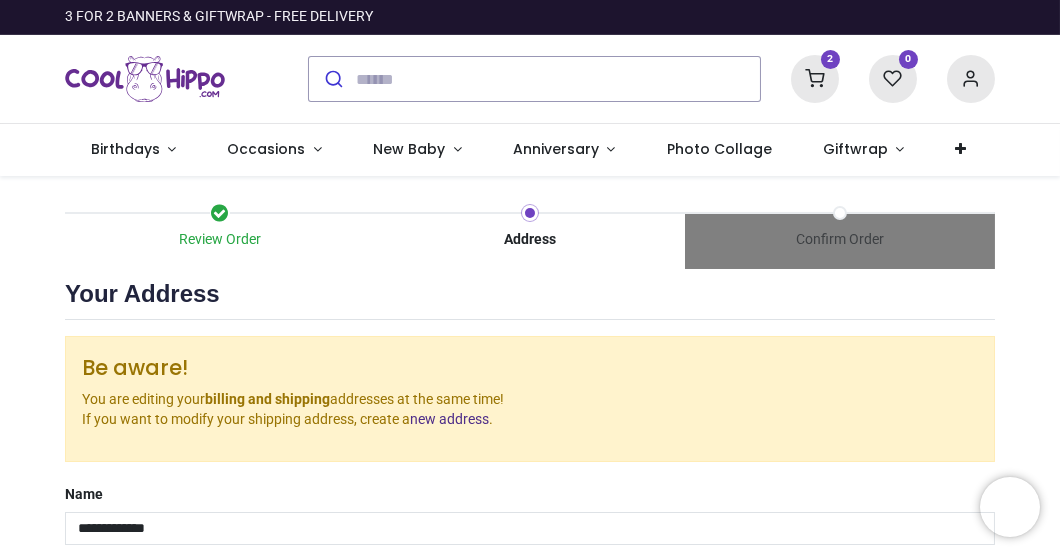 select on "***" 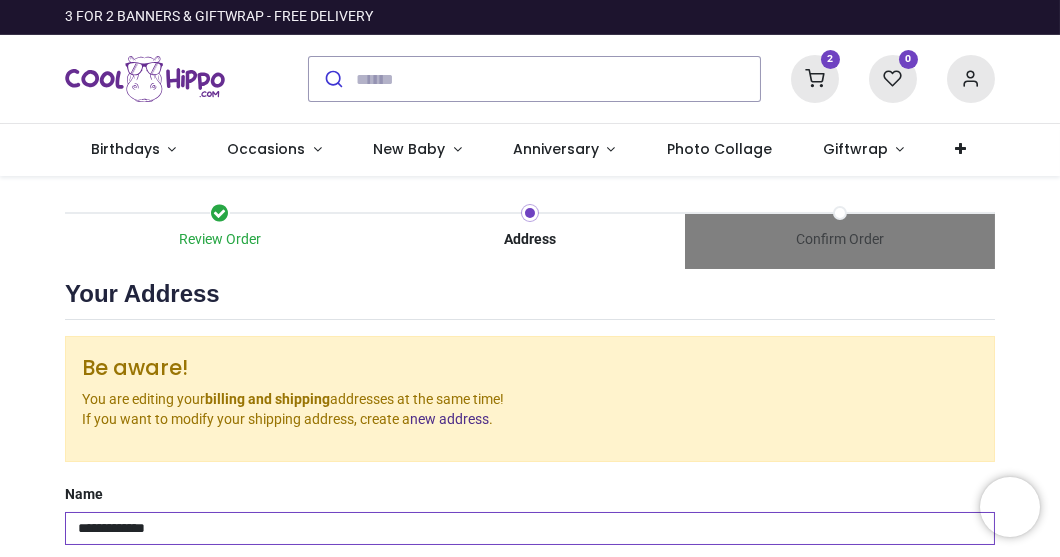 click on "**********" at bounding box center [530, 529] 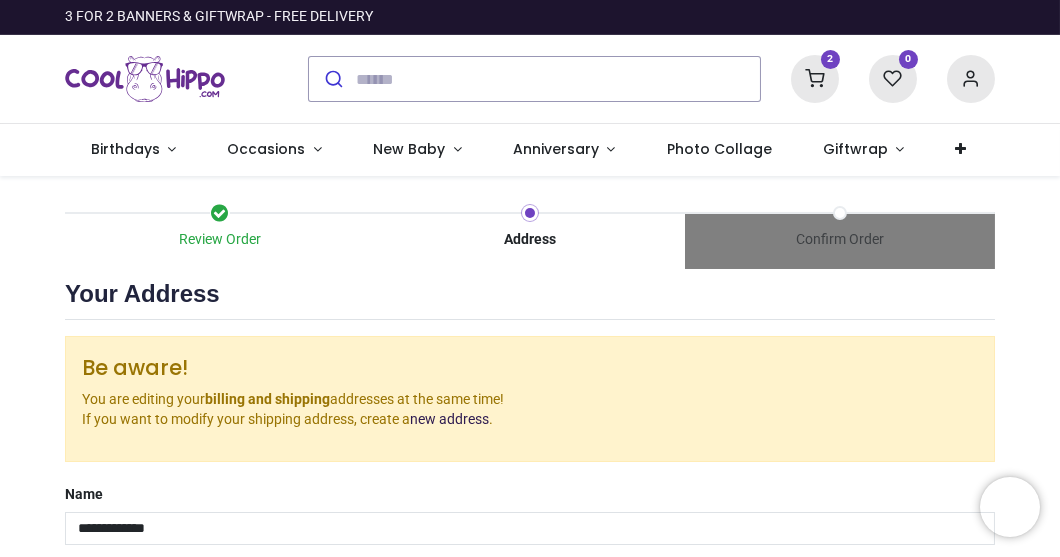 click on "new address" at bounding box center (449, 419) 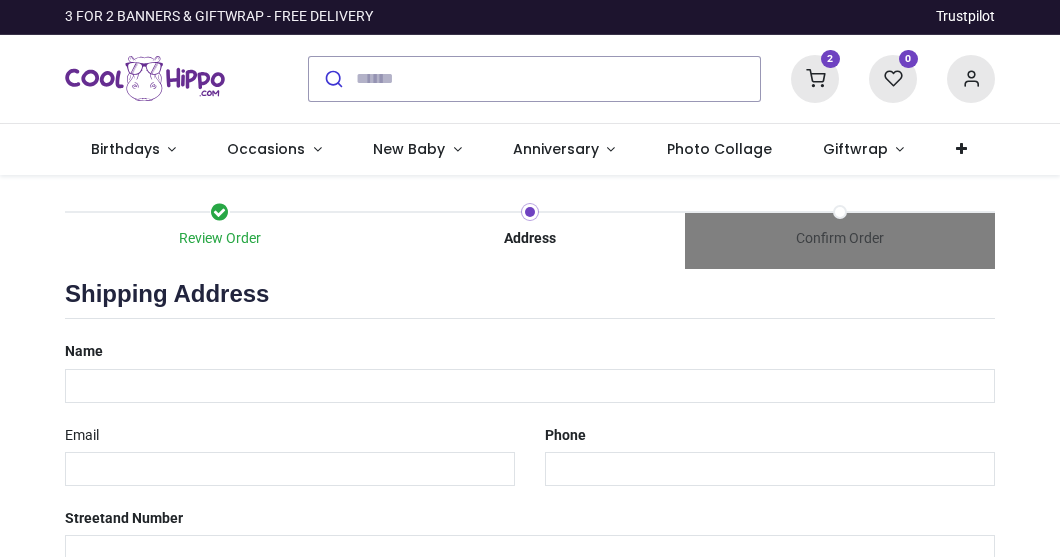 scroll, scrollTop: 0, scrollLeft: 0, axis: both 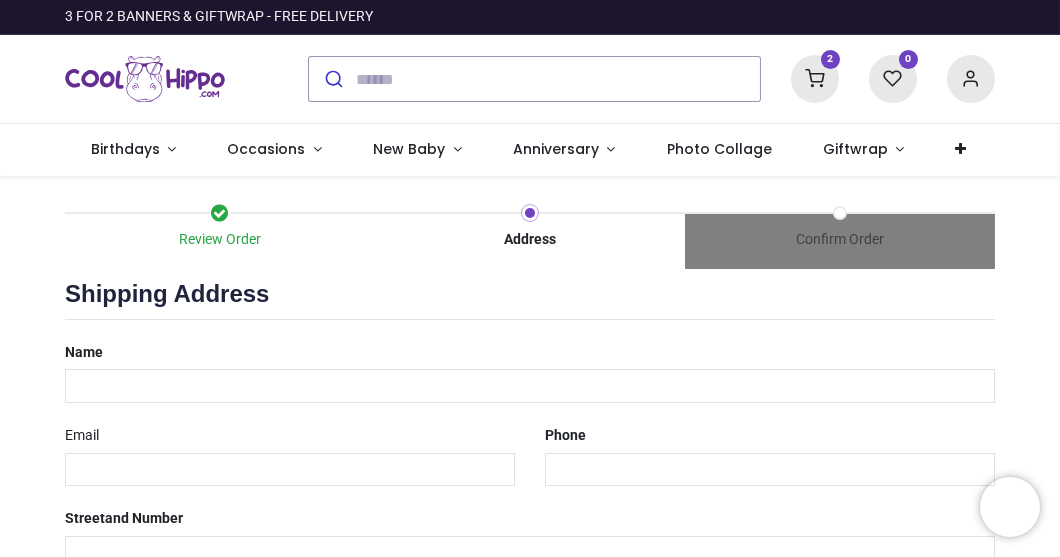 select on "***" 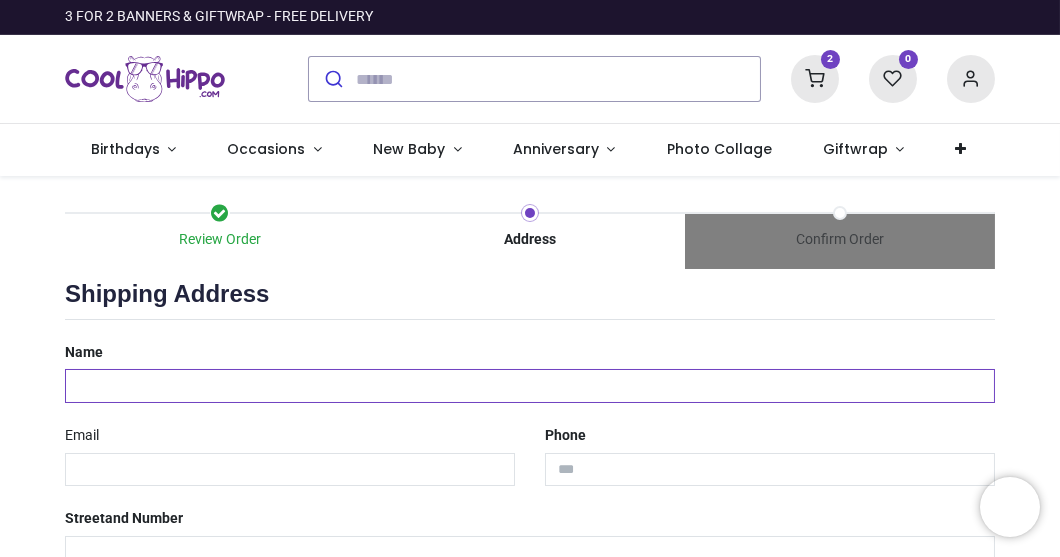 click at bounding box center (530, 386) 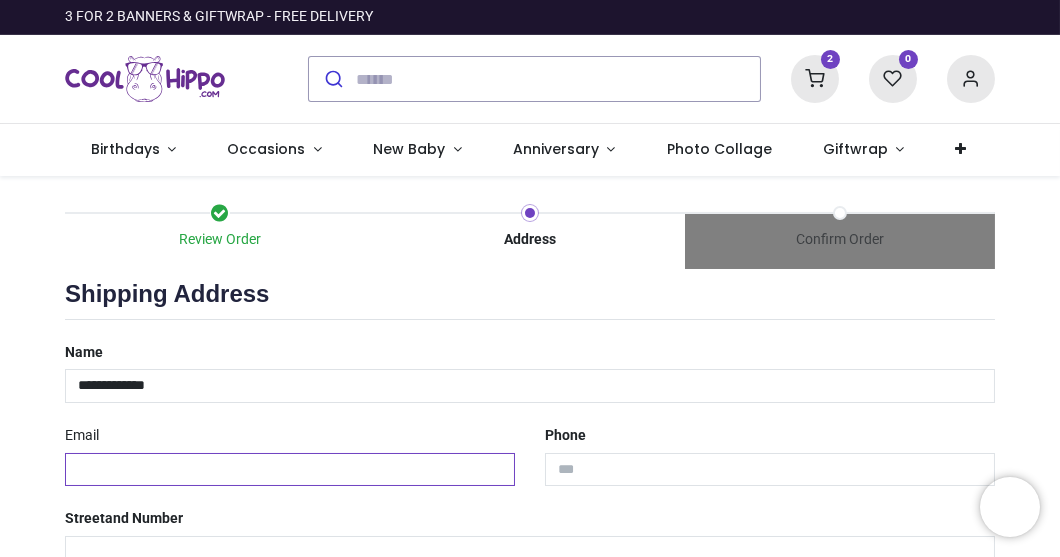 click at bounding box center [290, 470] 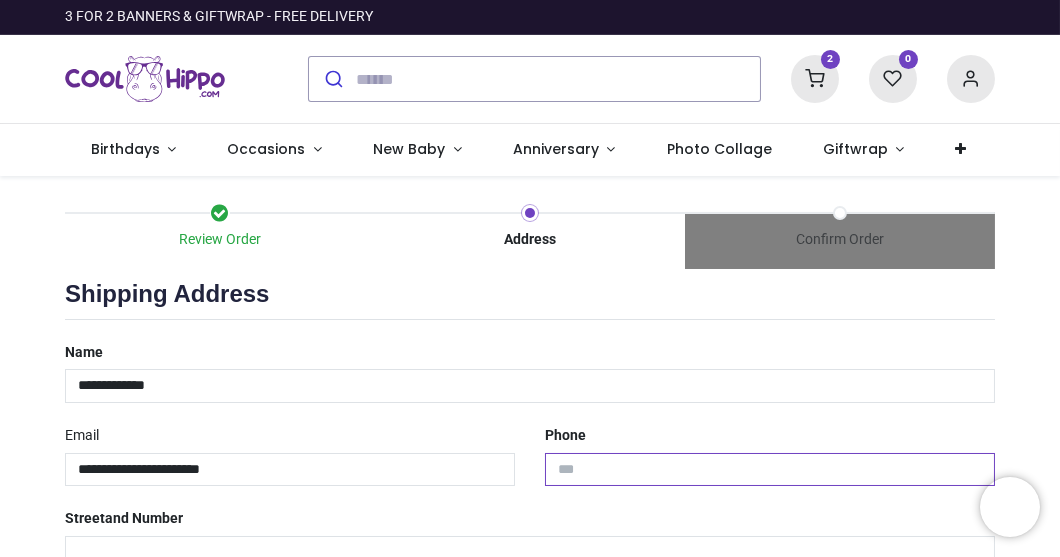 click at bounding box center [770, 470] 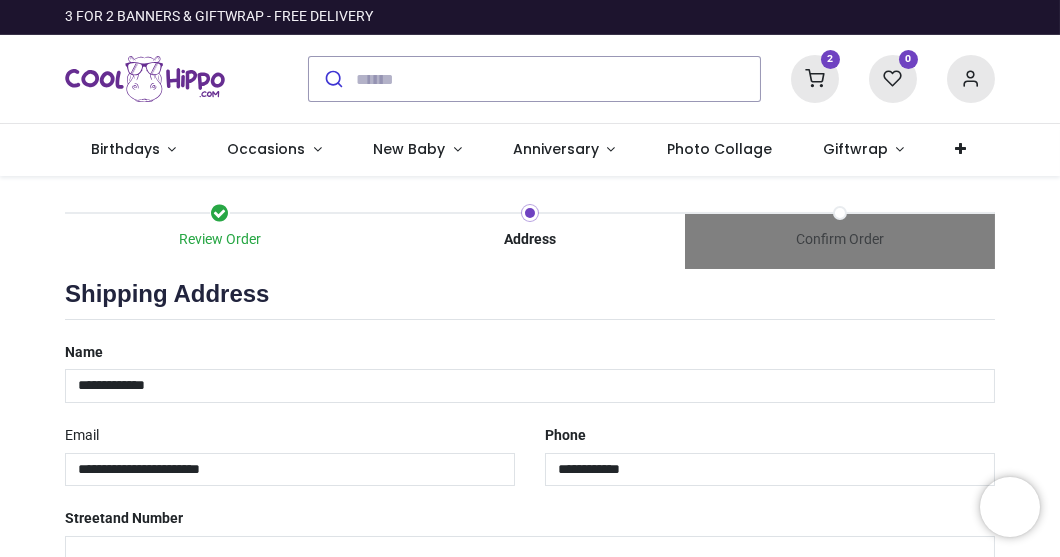 click on "Street   and Number" at bounding box center (530, 535) 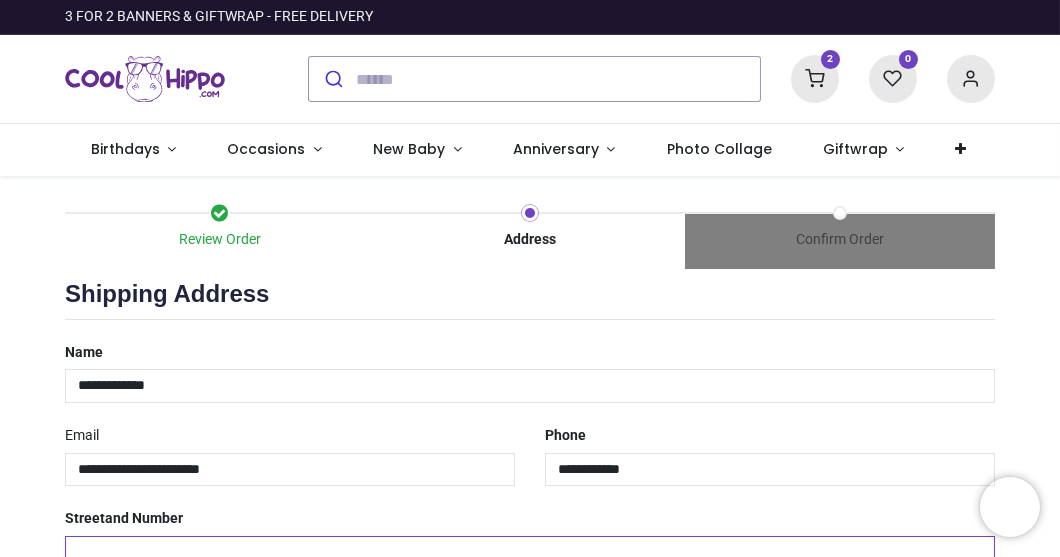 click at bounding box center (530, 553) 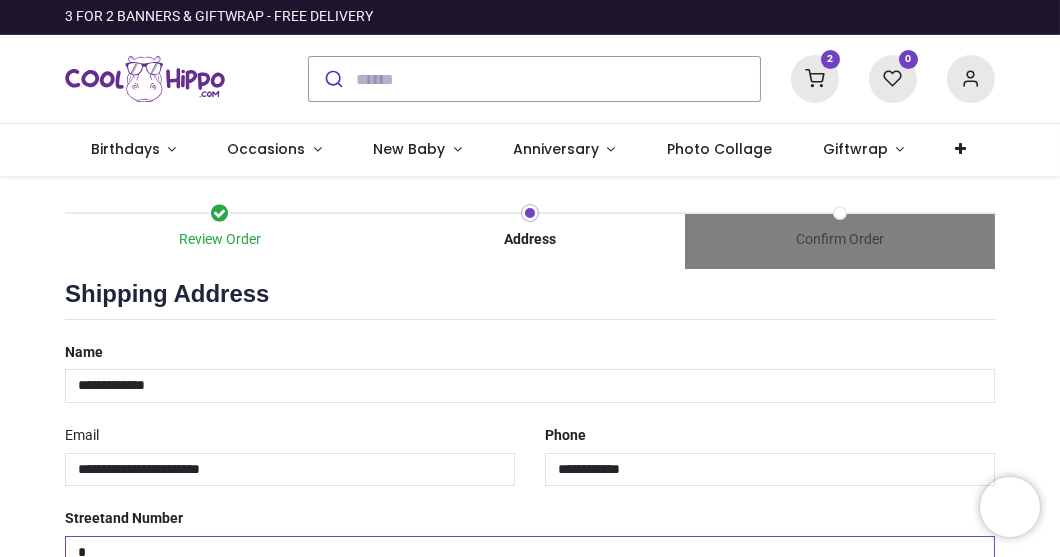 scroll, scrollTop: 3, scrollLeft: 0, axis: vertical 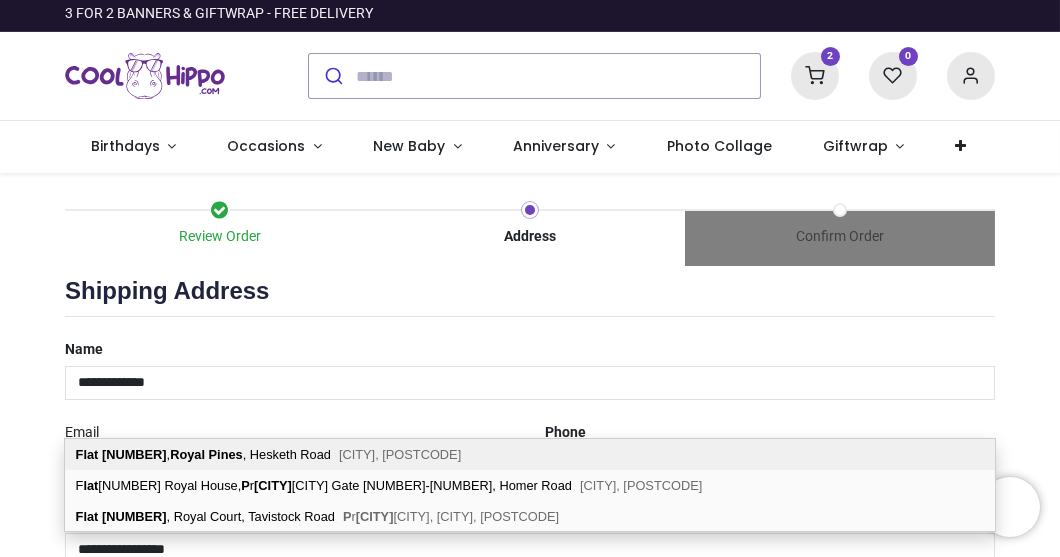 click on "Flat 3 ,  Royal Pines , Hesketh Road Torquay, TQ1 2LN" at bounding box center [530, 454] 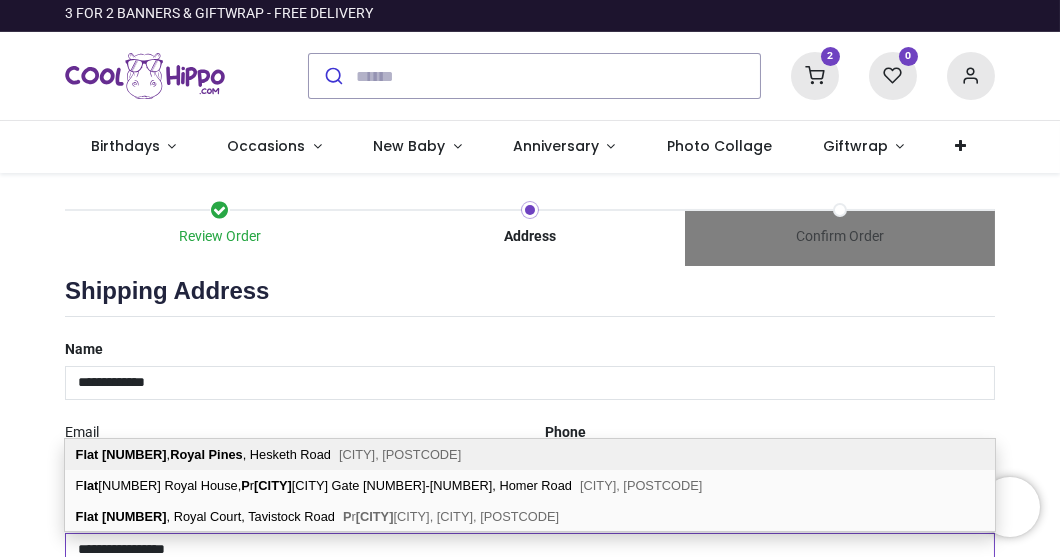 type on "**********" 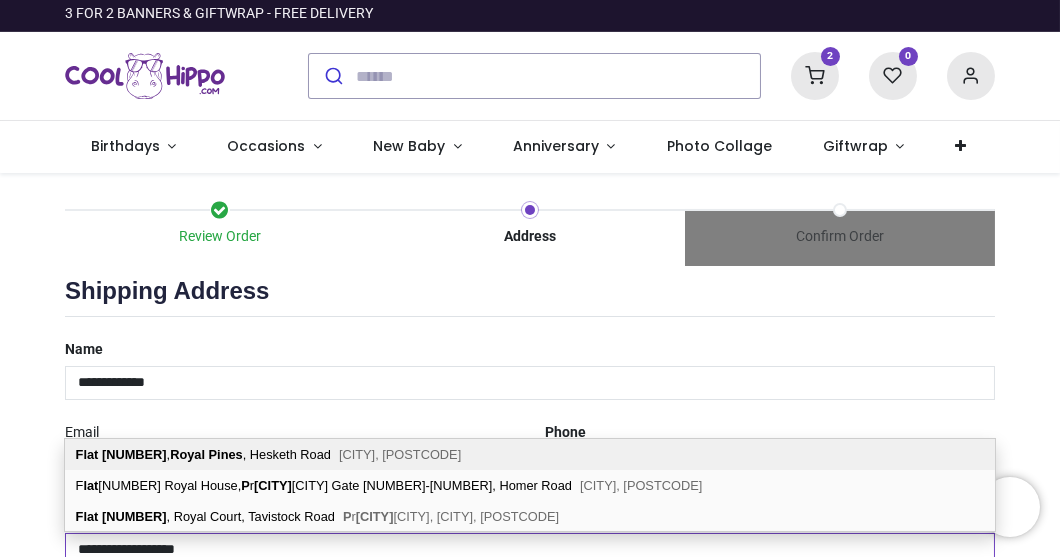 scroll, scrollTop: 11, scrollLeft: 0, axis: vertical 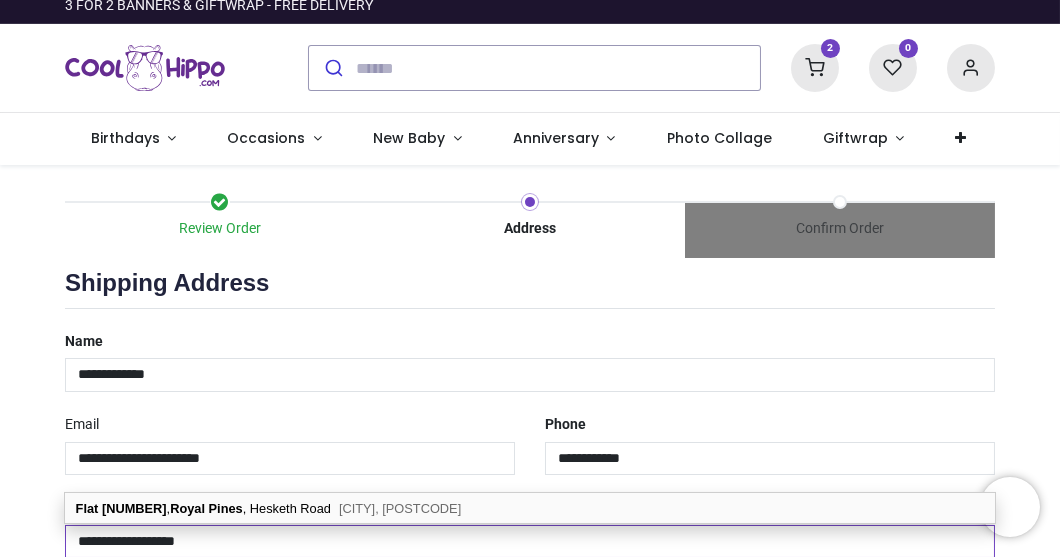 click on "**********" at bounding box center [530, 542] 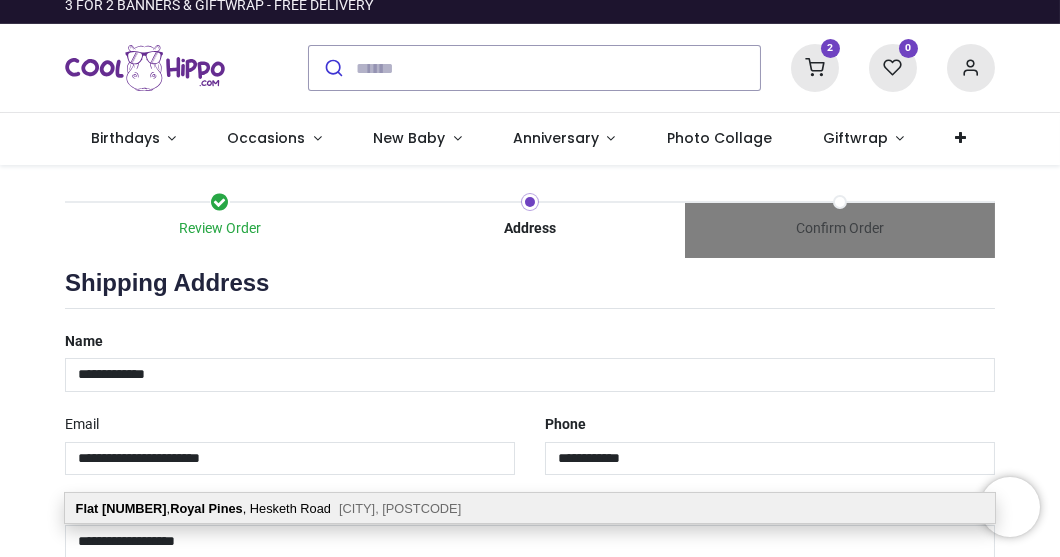 drag, startPoint x: 403, startPoint y: 522, endPoint x: 396, endPoint y: 504, distance: 19.313208 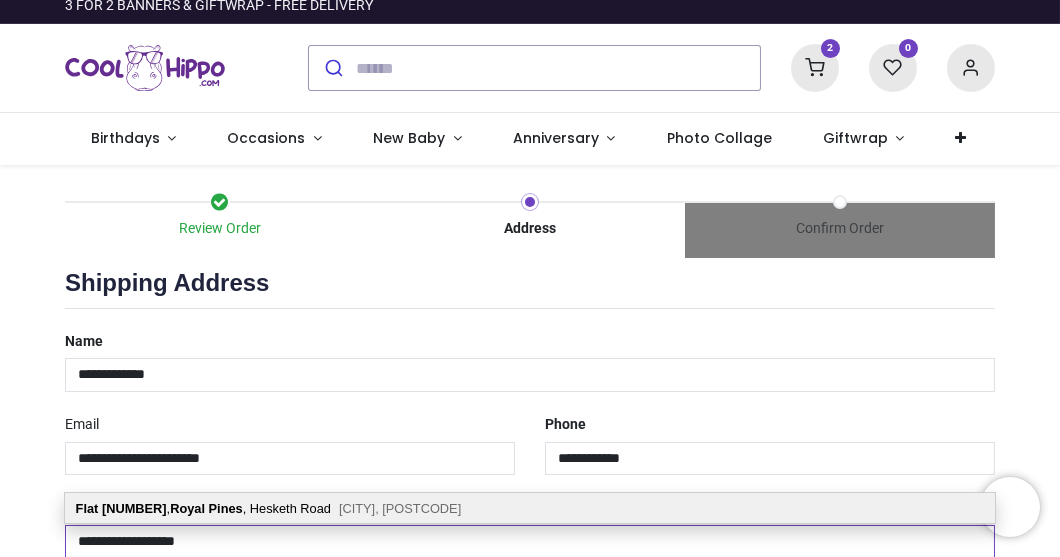 select on "***" 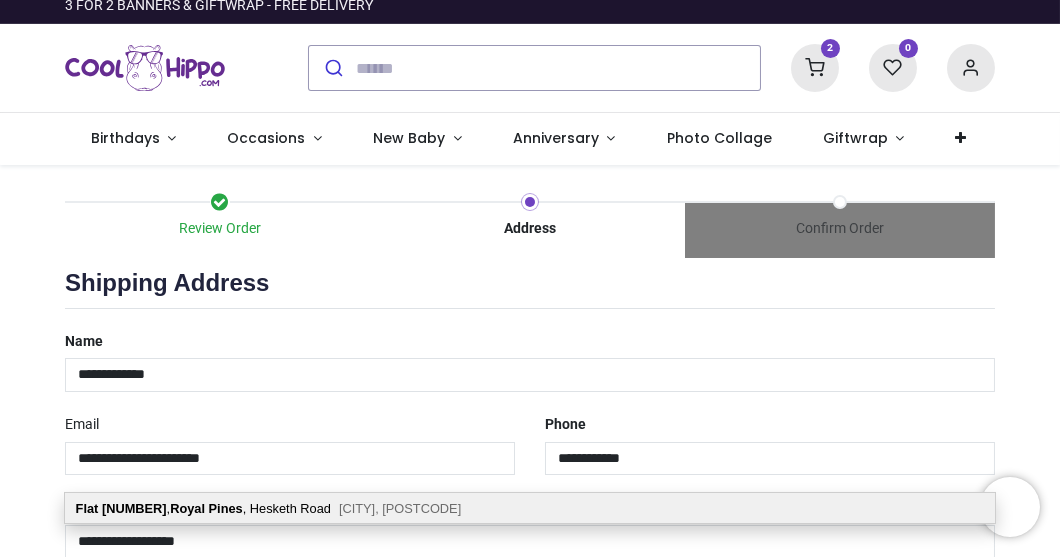click on "Flat 3 ,  Royal Pines , Hesketh Road Torquay, TQ1 2LN" at bounding box center [530, 508] 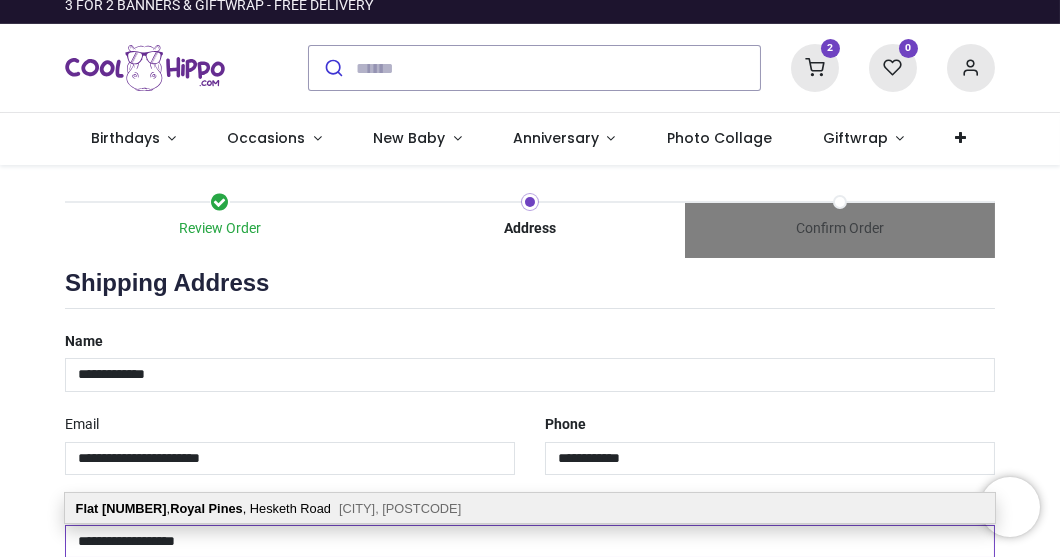 select on "***" 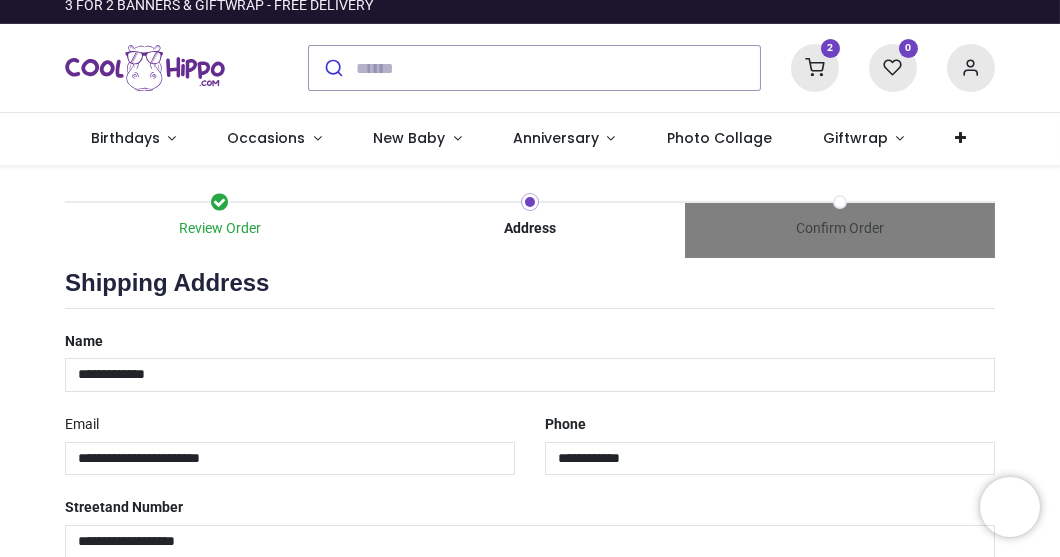 click on "Review Order
Address
Confirm Order
Your order:    £  16.98 Product Price" at bounding box center [530, 531] 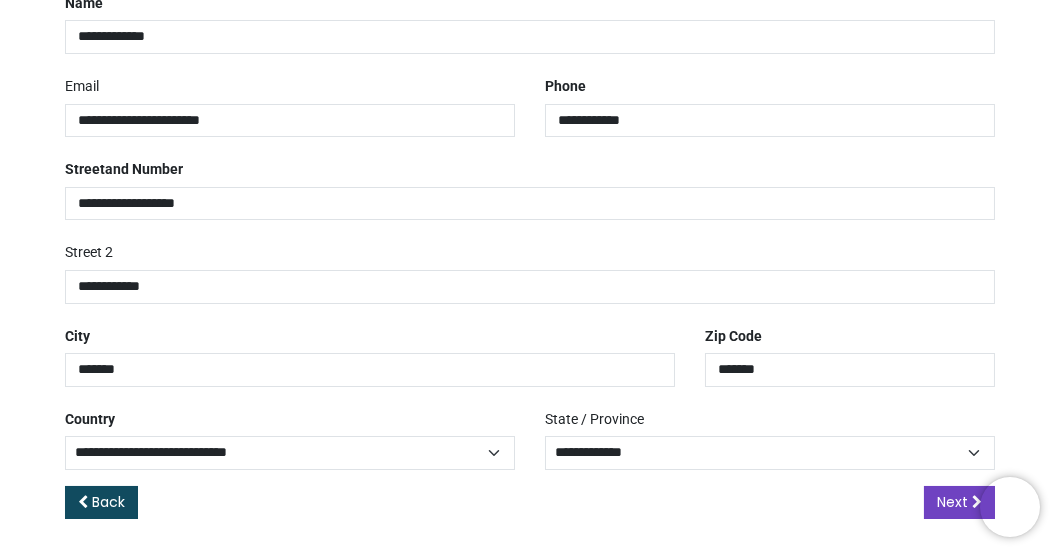 scroll, scrollTop: 349, scrollLeft: 0, axis: vertical 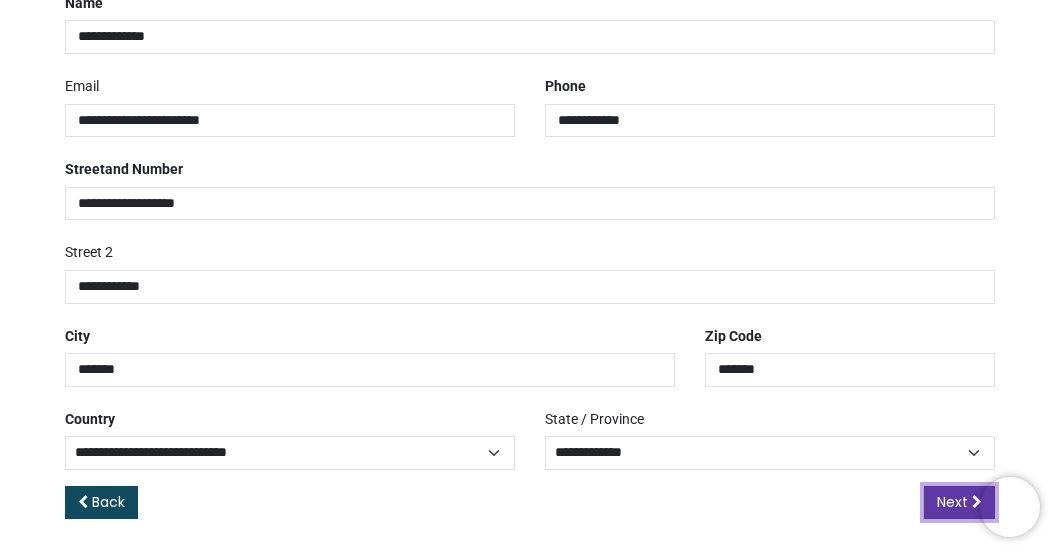click on "Next" at bounding box center [952, 502] 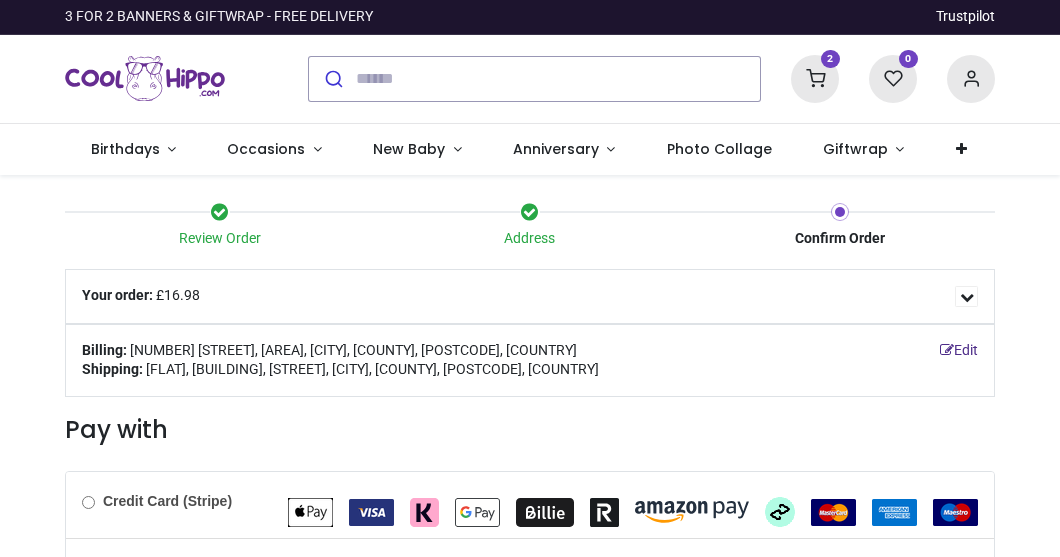 scroll, scrollTop: 0, scrollLeft: 0, axis: both 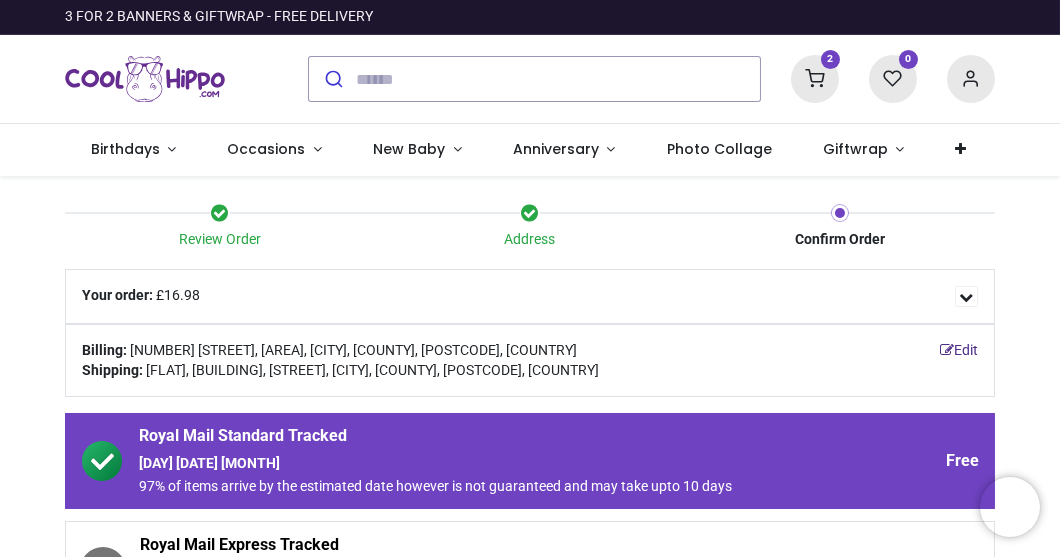 click on "[BRAND] [SERVICE] [DAY] [DATE] [MONTH] [PERCENTAGE] [TEXT] [TEXT] [TEXT] [TEXT] [TEXT] [PRICE]" at bounding box center [530, 570] 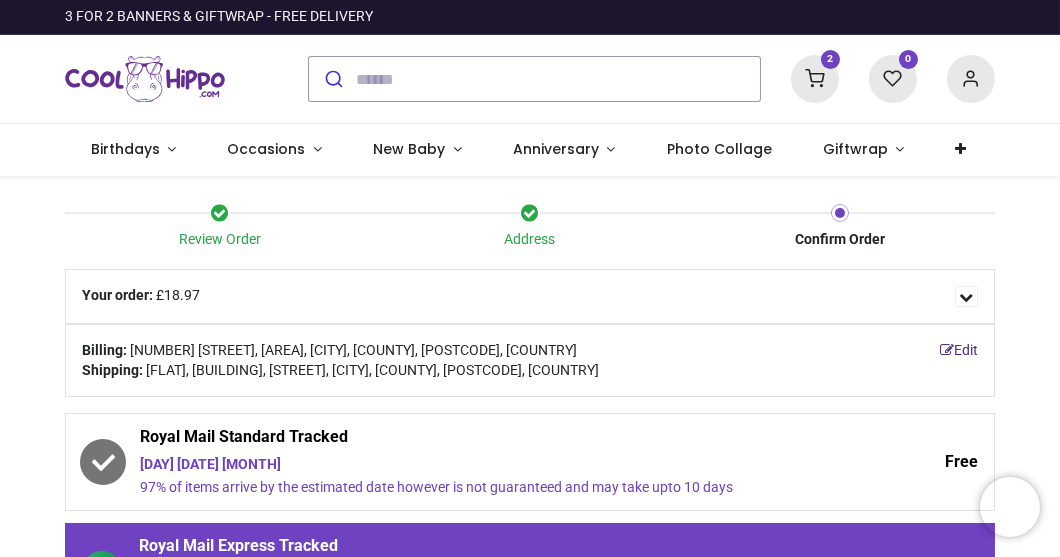click on "[TEXT] [TEXT]
[TEXT]
[TEXT]
[TEXT] [TEXT]    [PRICE]" at bounding box center [530, 721] 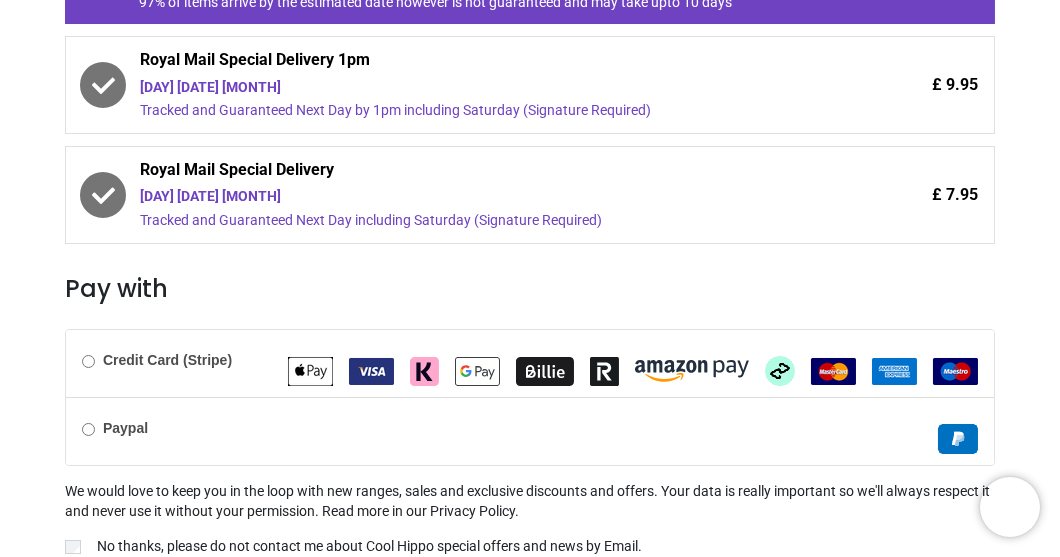 scroll, scrollTop: 595, scrollLeft: 0, axis: vertical 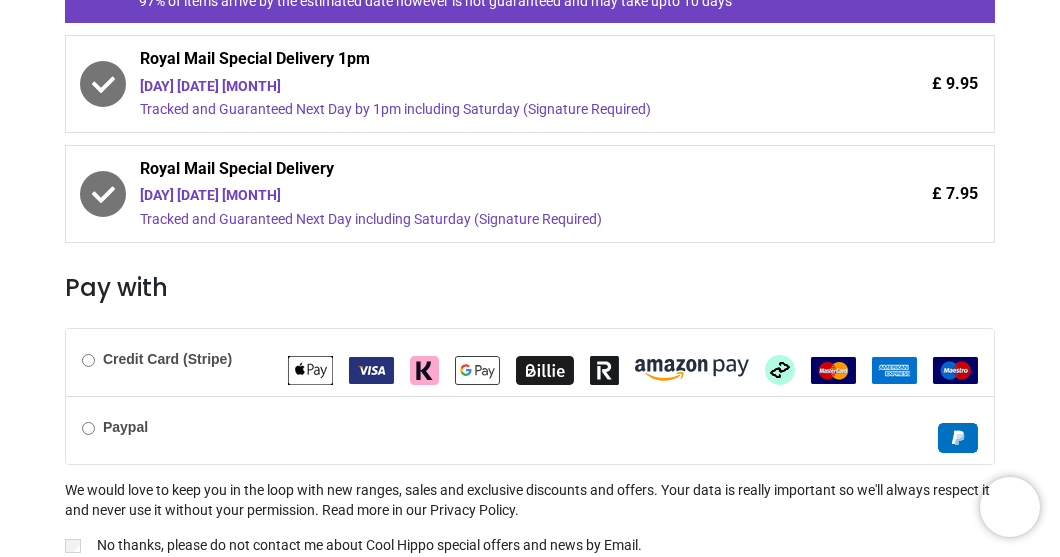 click on "We would love to keep you in the loop with new ranges, sales and exclusive discounts and offers. Your data is really important so we'll always respect it and never use it without your permission. Read more in our Privacy Policy.
No thanks, please do not contact me about Cool Hippo special offers and news by Email.
No thanks, please do not contact me about Cool Hippo special offers and news by SMS." at bounding box center (530, 536) 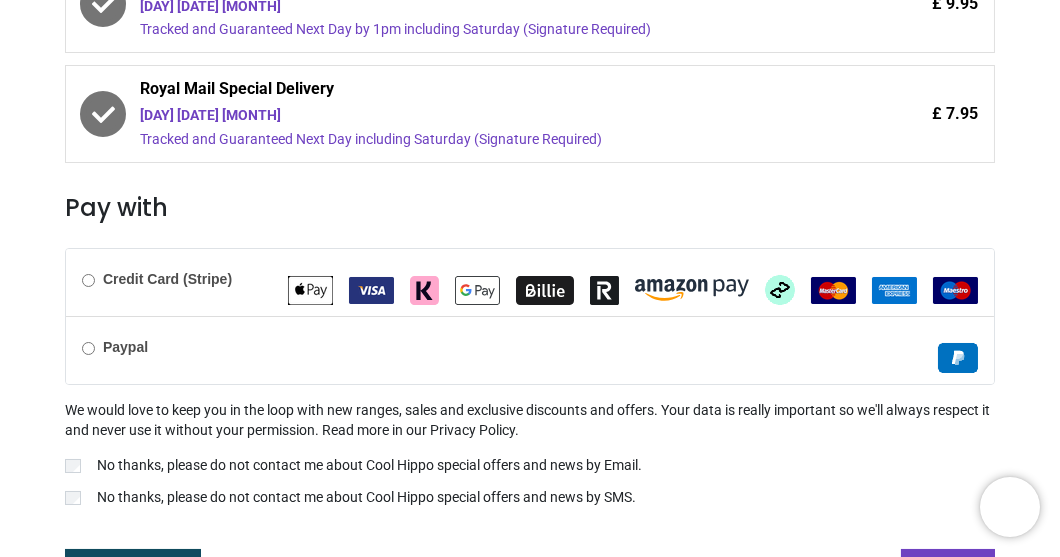 scroll, scrollTop: 706, scrollLeft: 0, axis: vertical 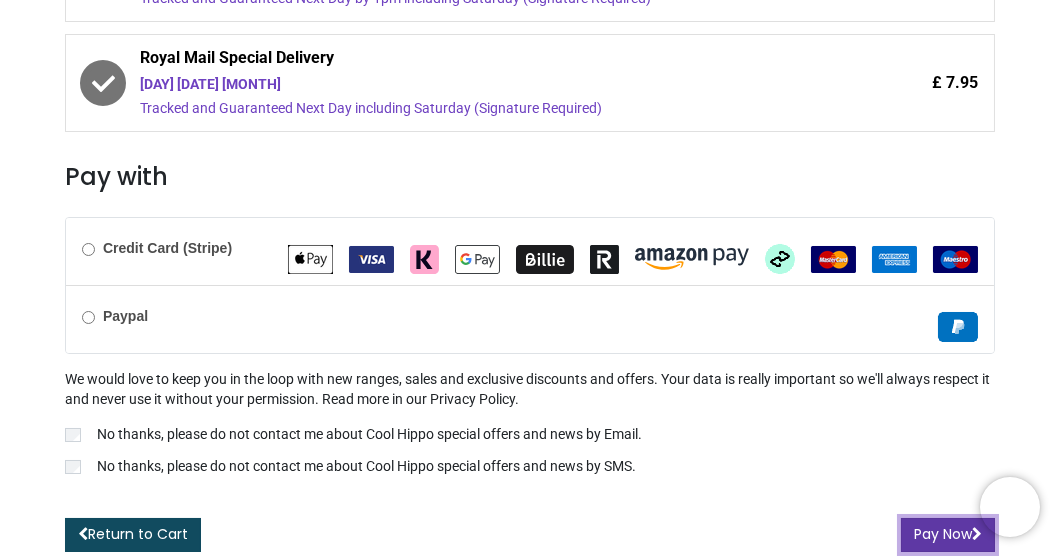 click on "Pay Now" at bounding box center (948, 535) 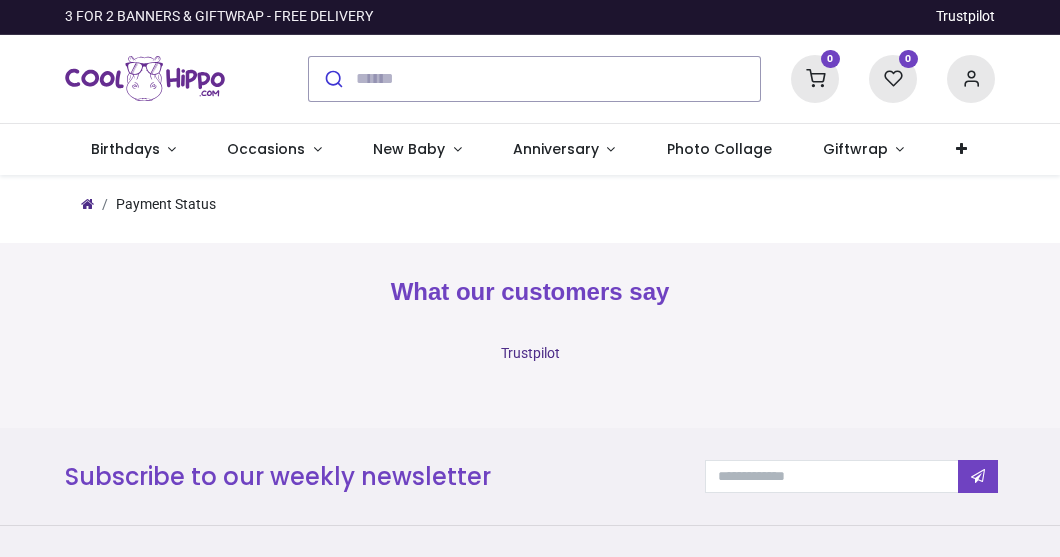 scroll, scrollTop: 0, scrollLeft: 0, axis: both 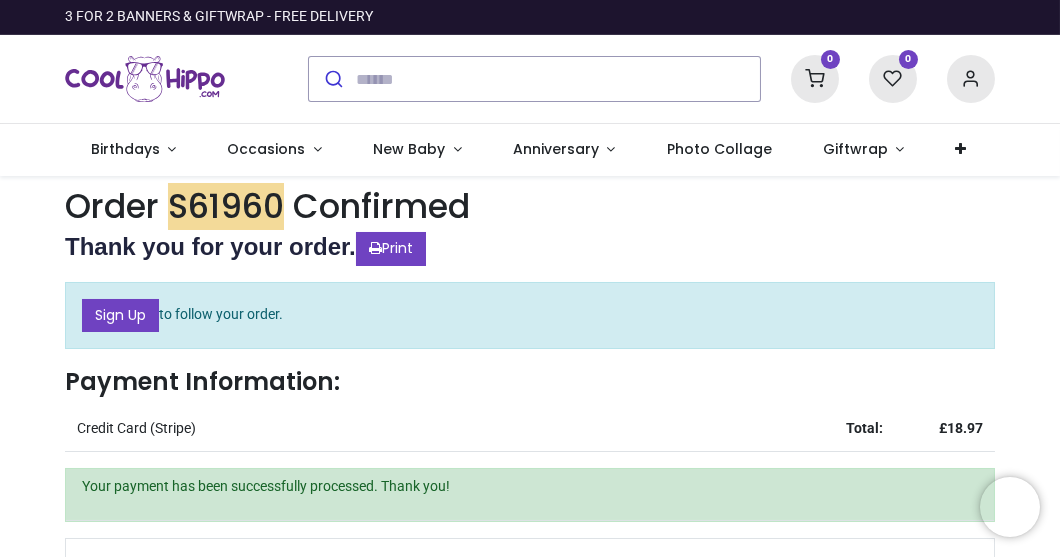 click on "Order S61960 Confirmed Thank you for your order. Print Sign Up to follow your order. Payment Information: Credit Card (Stripe) Total: £ 0" at bounding box center (530, 878) 